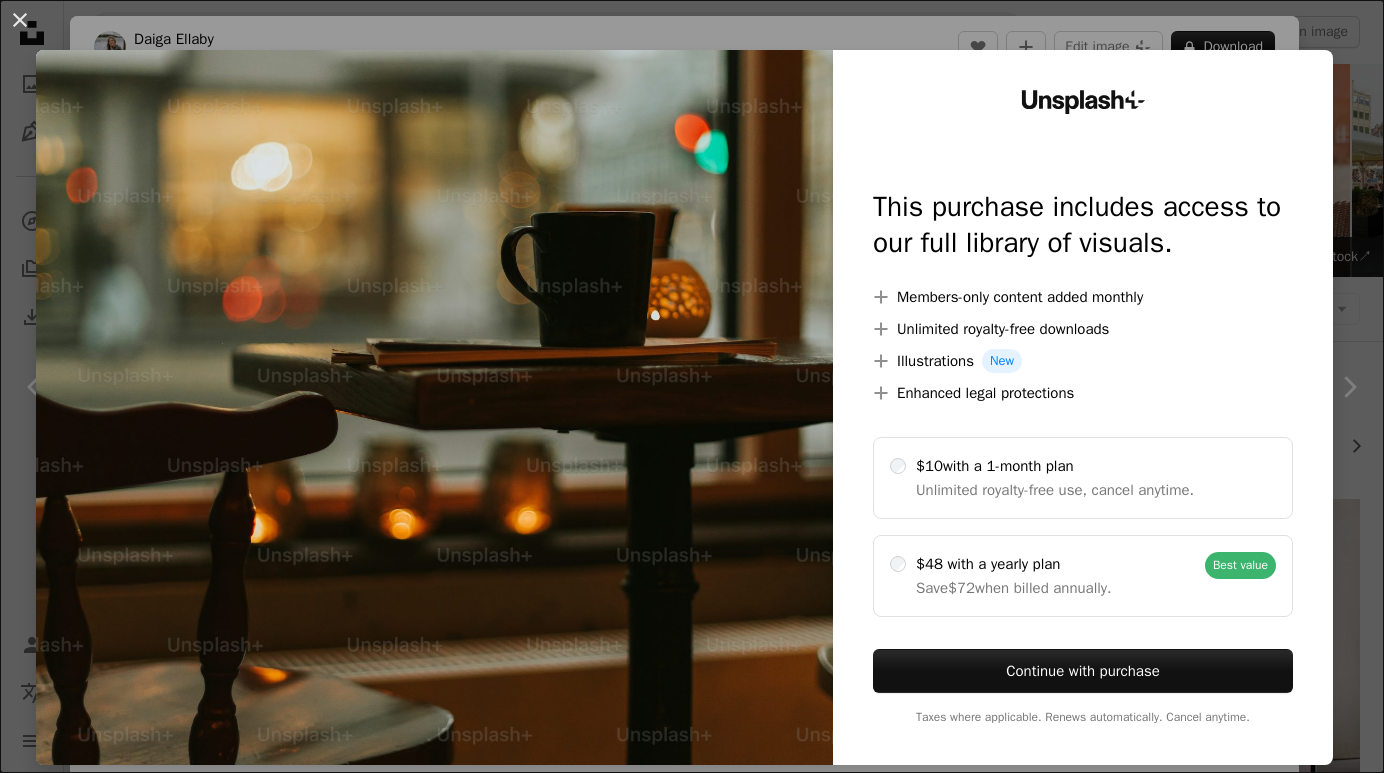 scroll, scrollTop: 887, scrollLeft: 0, axis: vertical 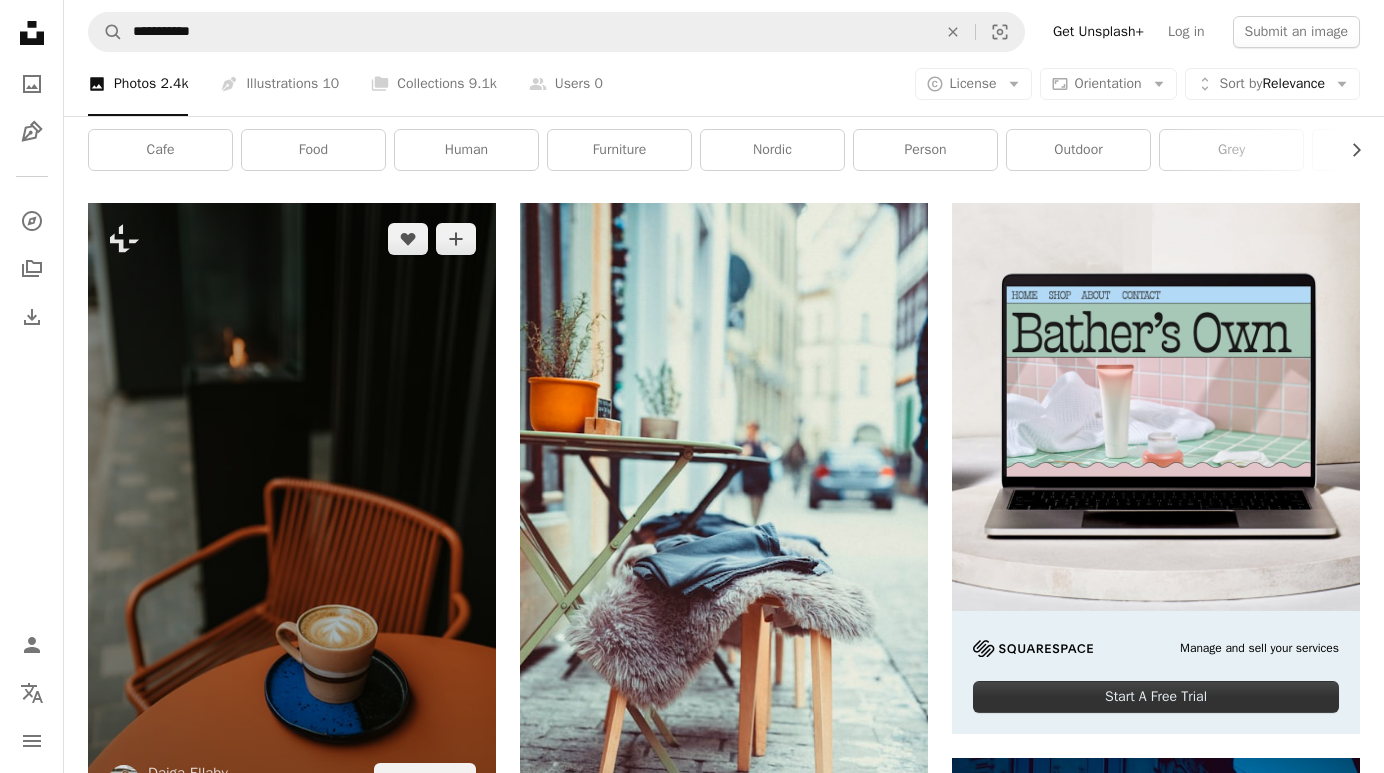 click at bounding box center (292, 509) 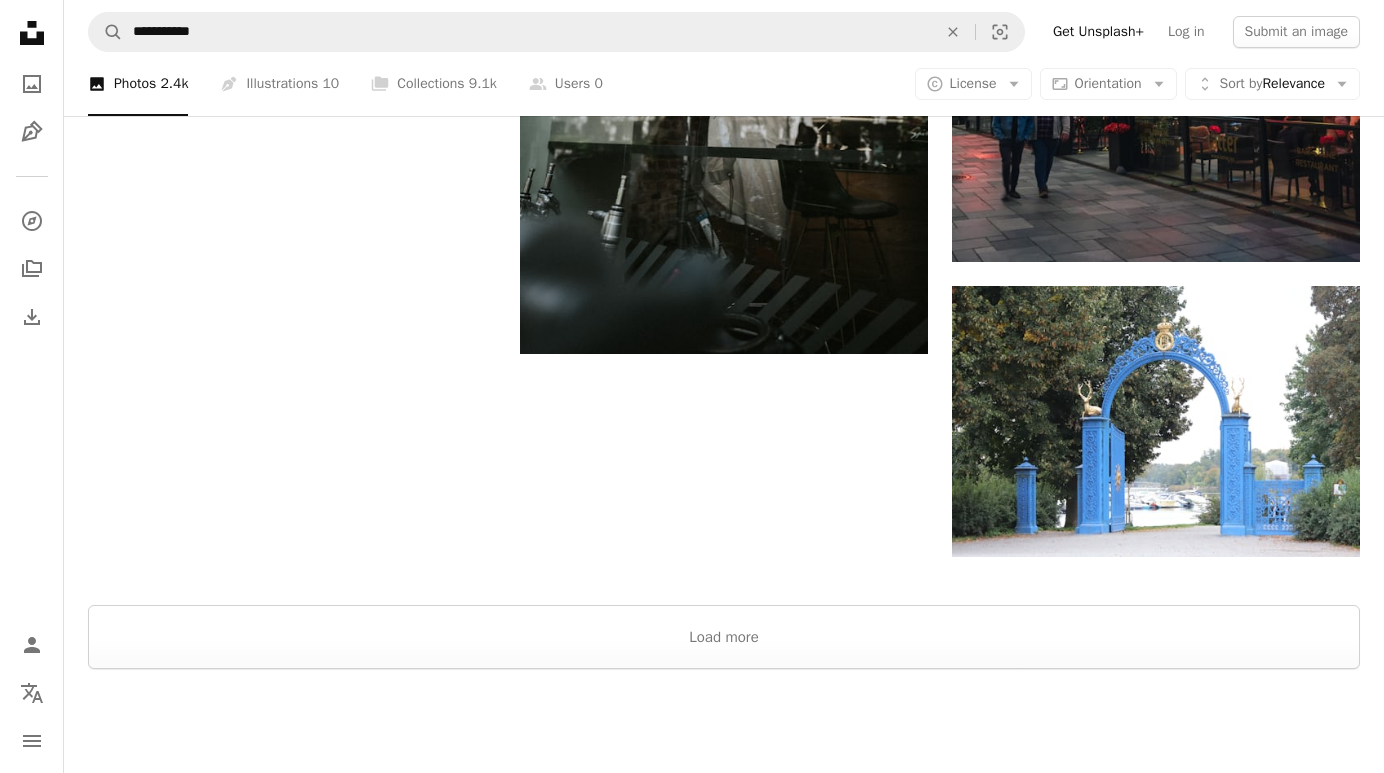 scroll, scrollTop: 3964, scrollLeft: 0, axis: vertical 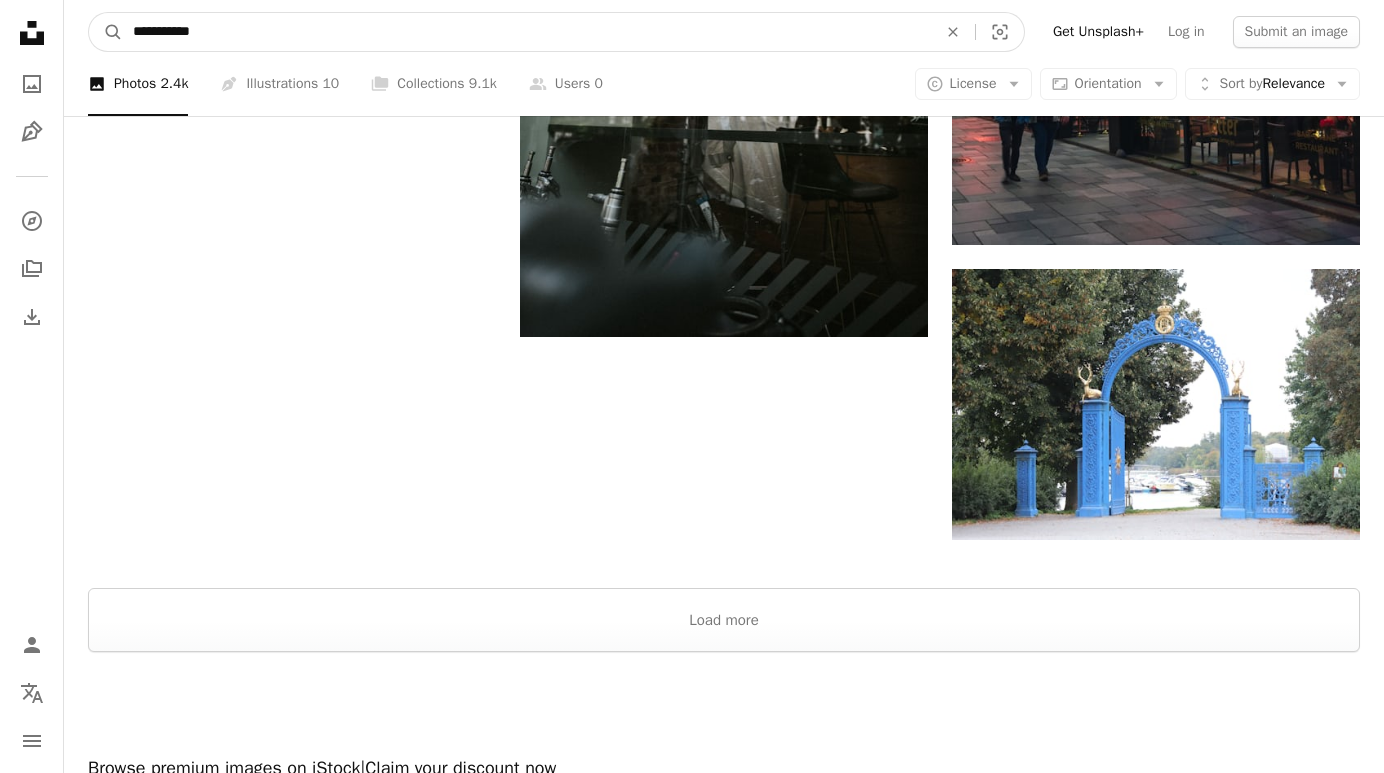 click on "**********" at bounding box center (527, 32) 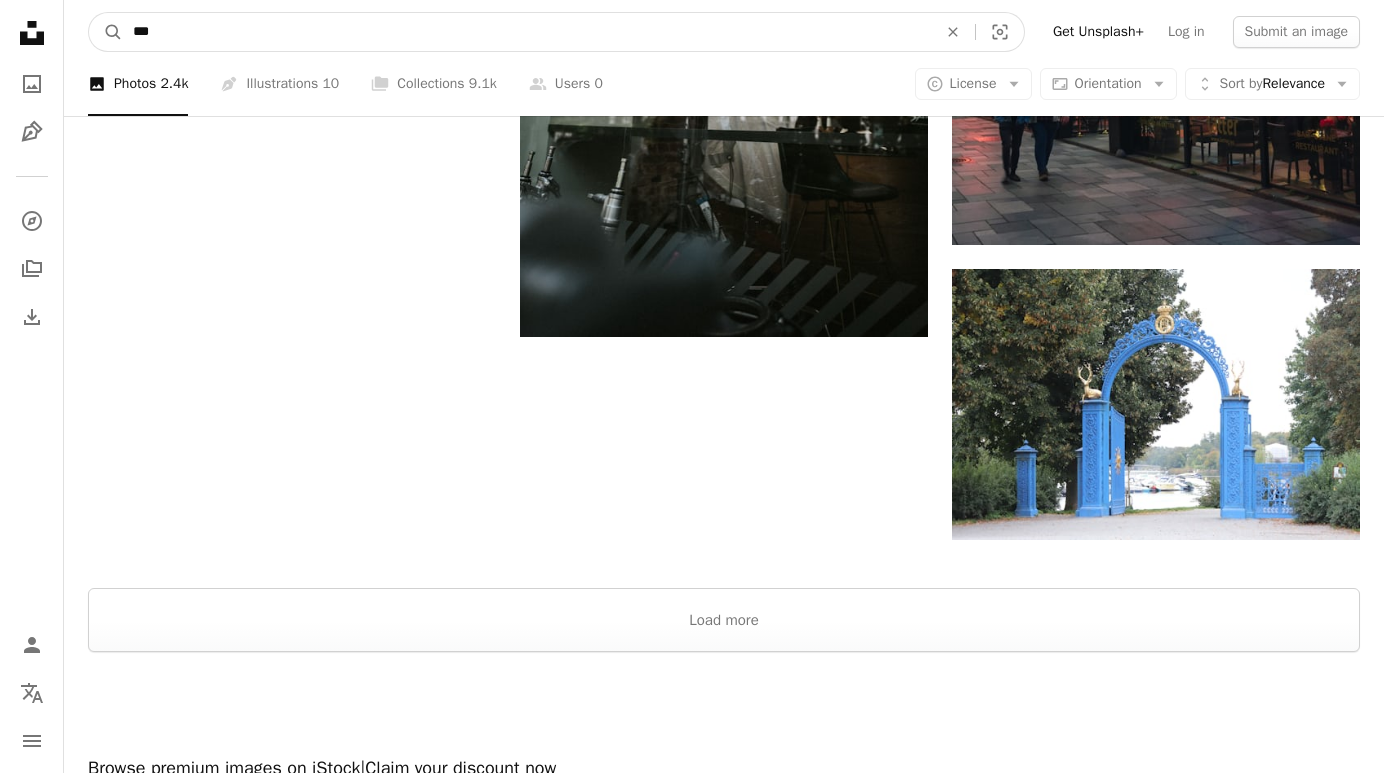 type on "****" 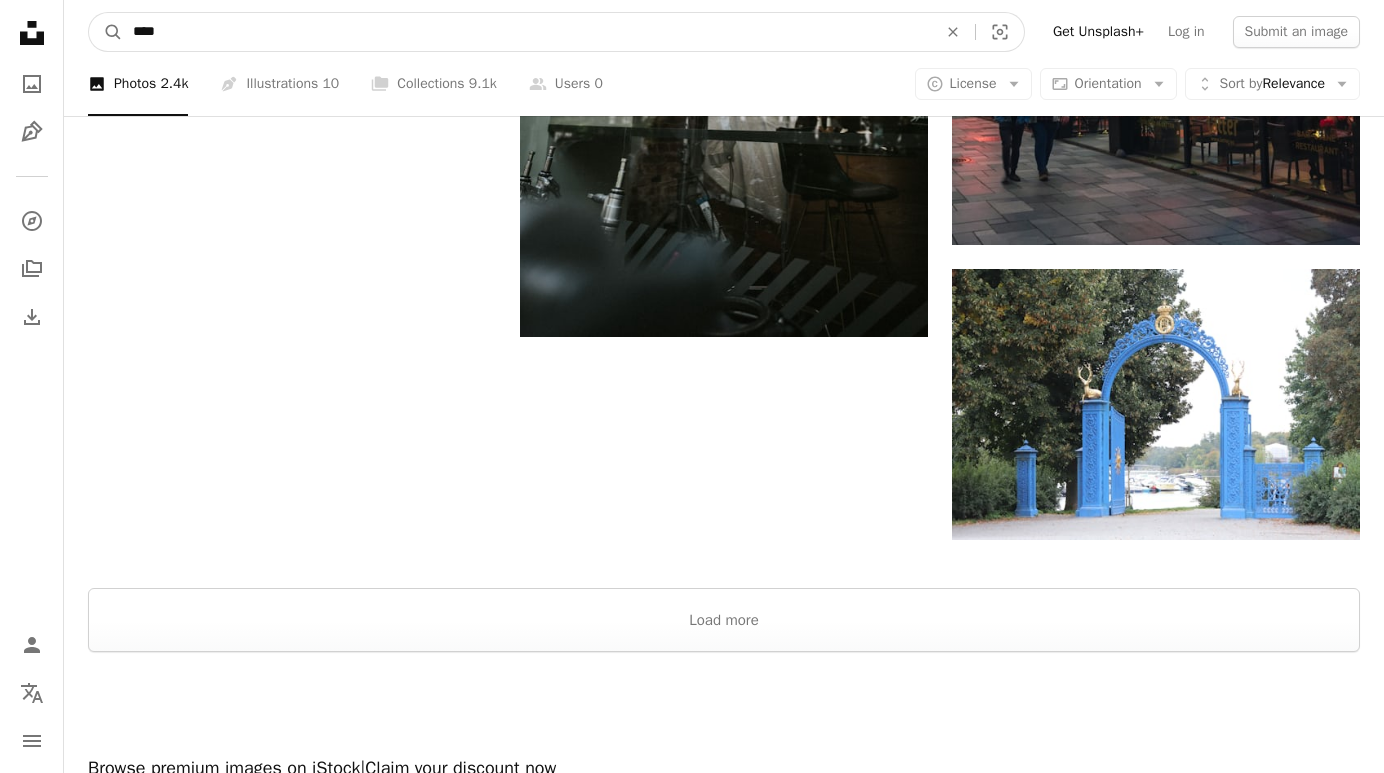 click on "A magnifying glass" at bounding box center [106, 32] 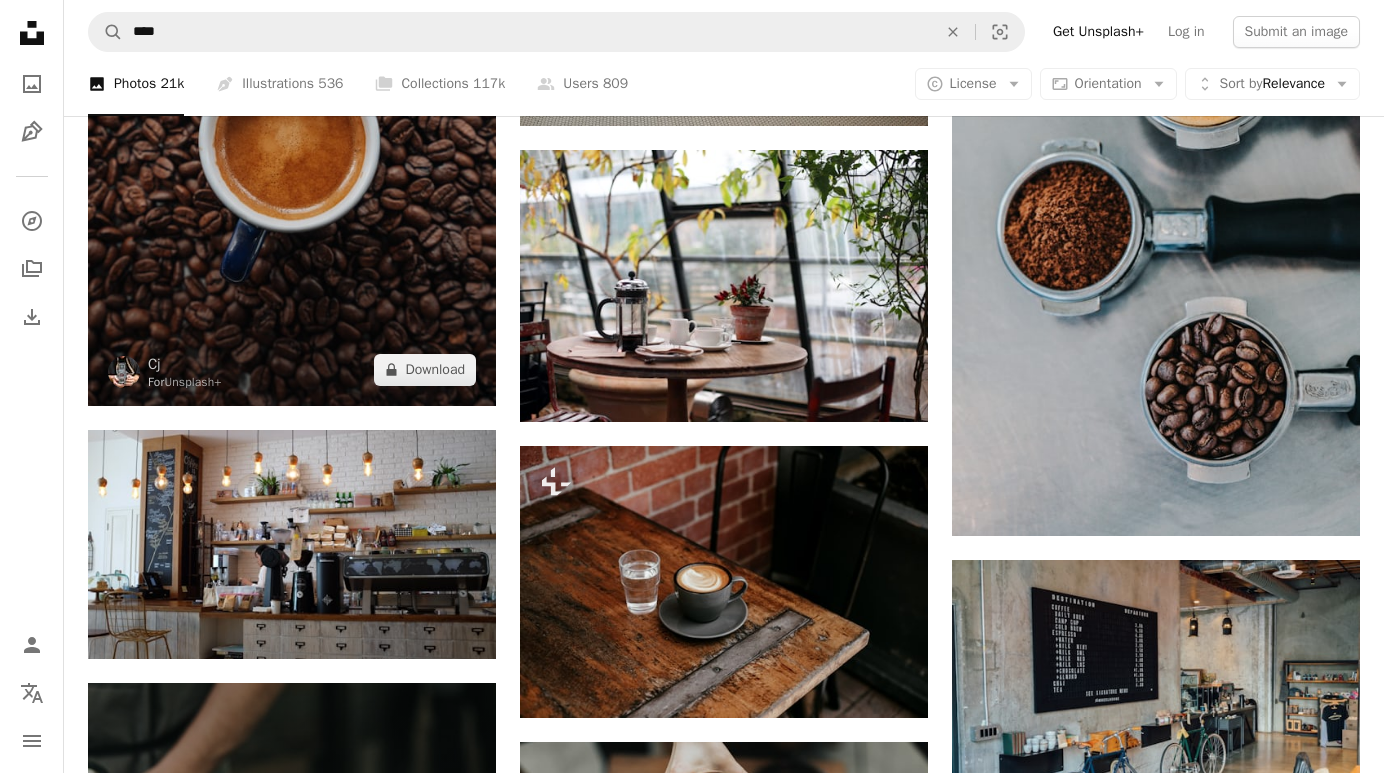 scroll, scrollTop: 1629, scrollLeft: 0, axis: vertical 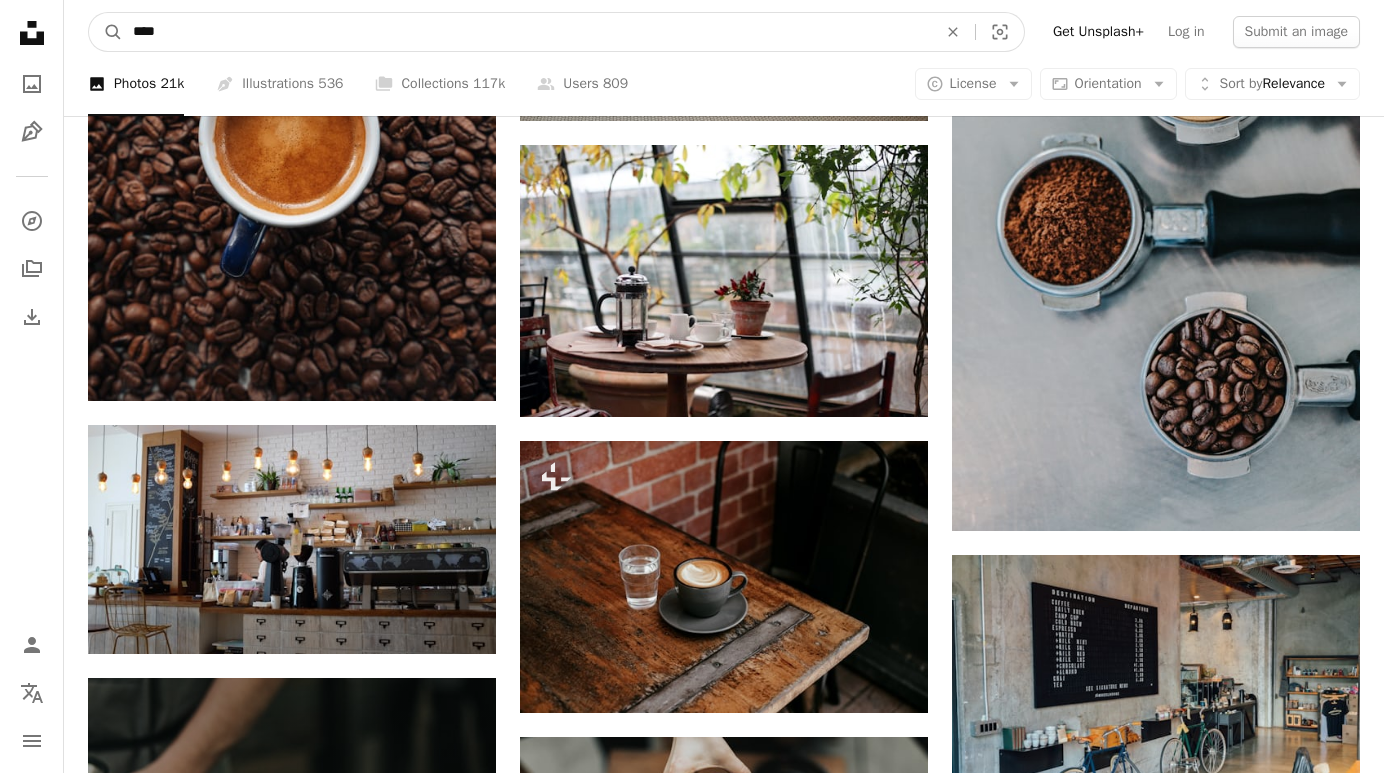 click on "****" at bounding box center [527, 32] 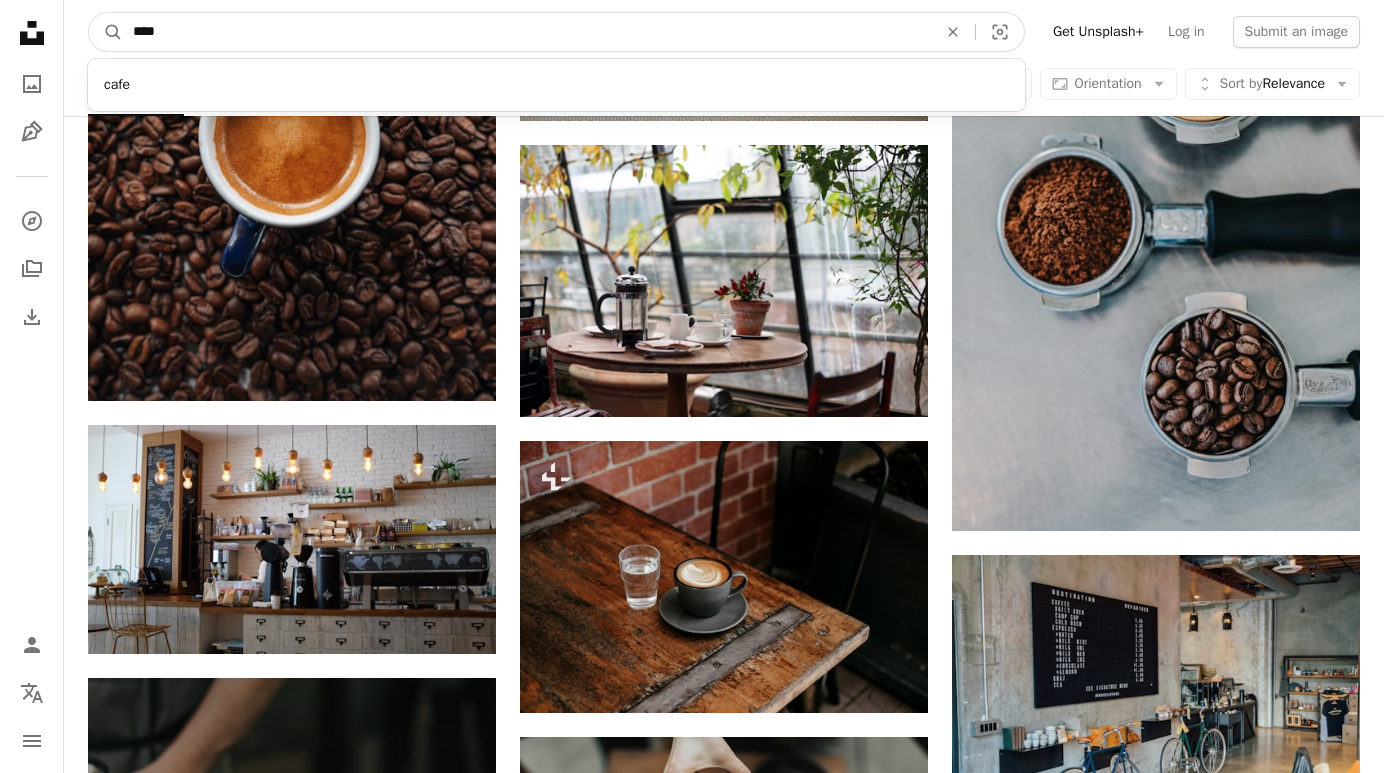 click on "****" at bounding box center (527, 32) 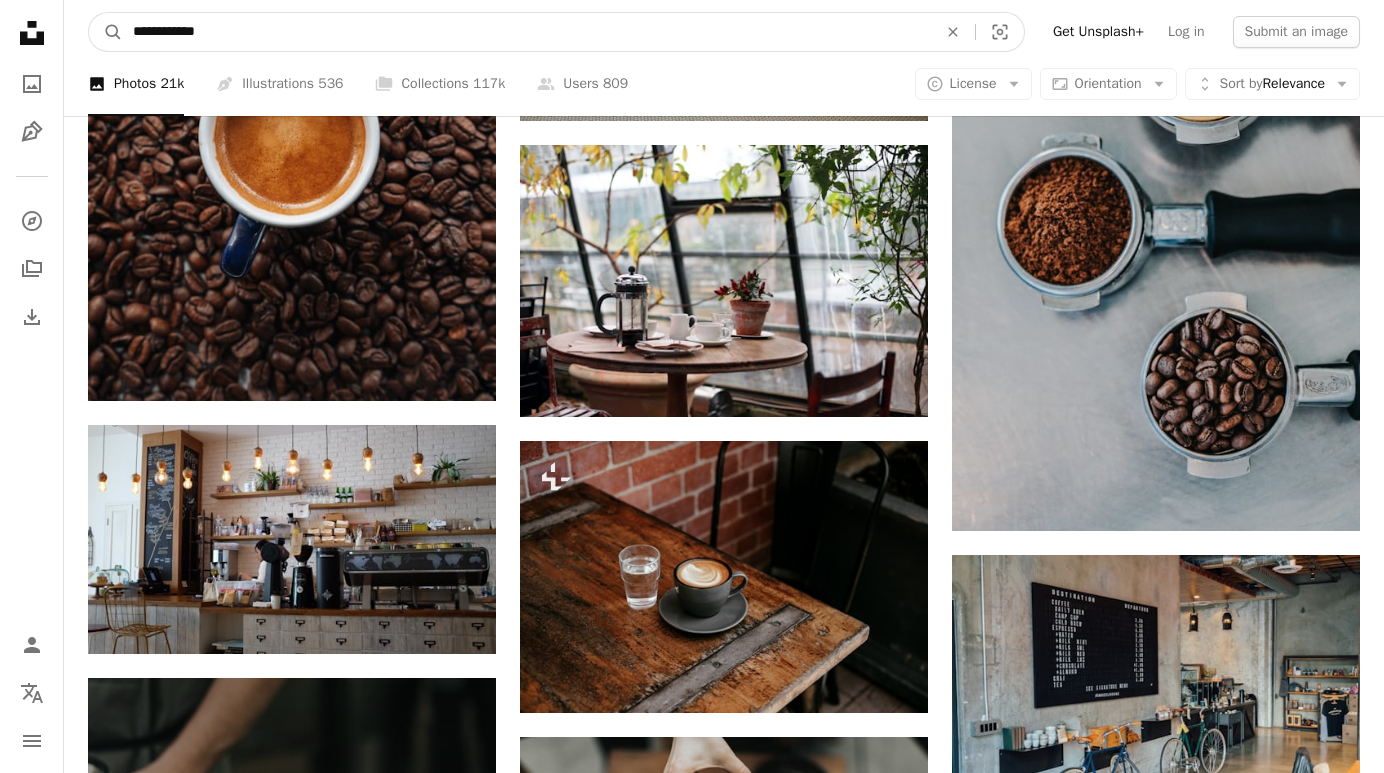 type on "**********" 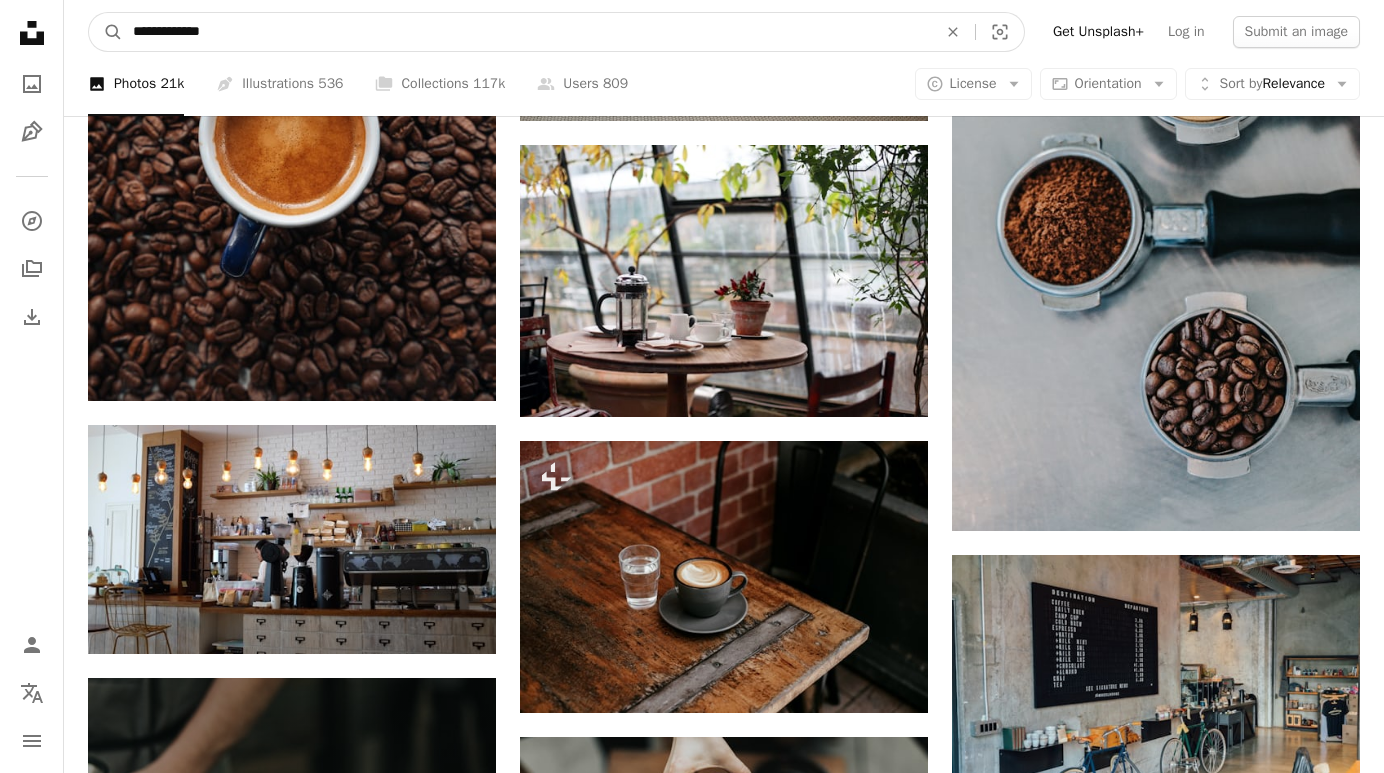 click on "A magnifying glass" at bounding box center [106, 32] 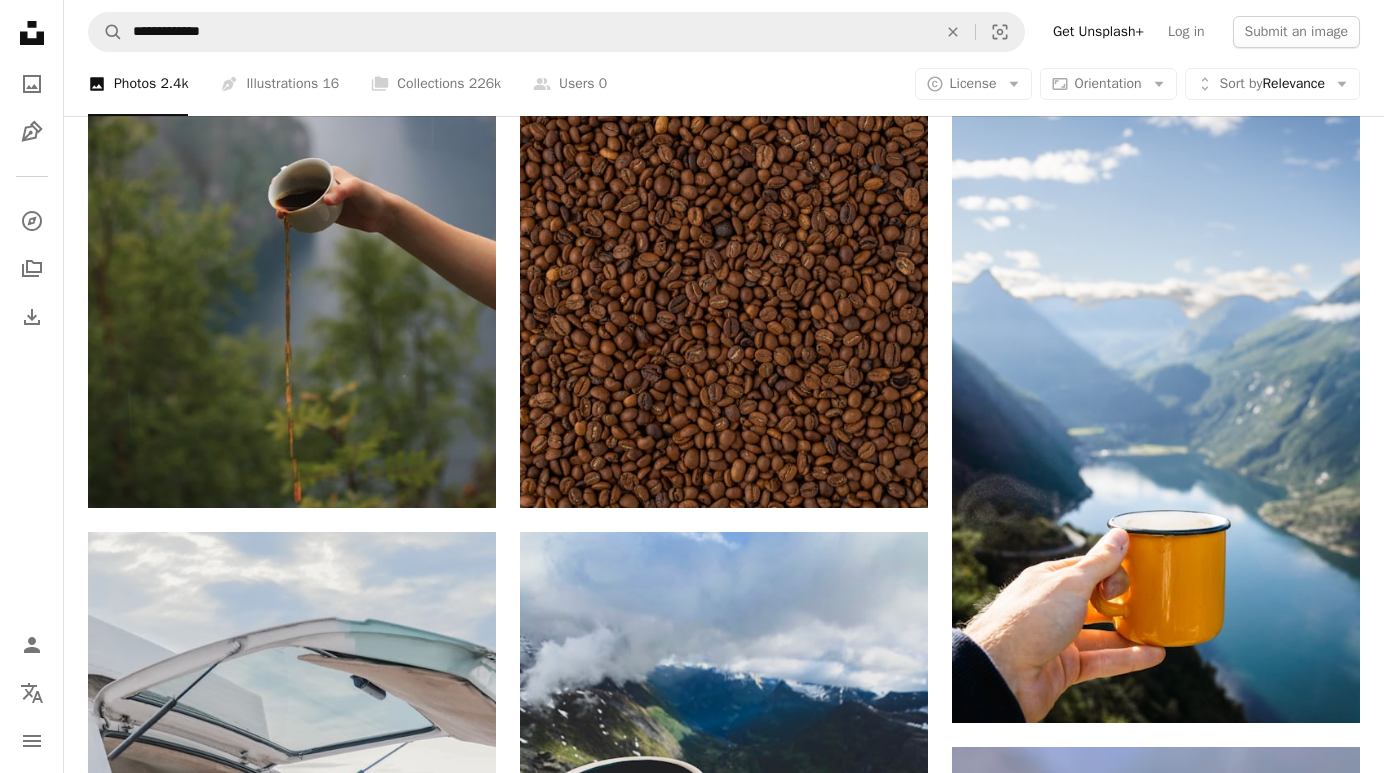 scroll, scrollTop: 1958, scrollLeft: 0, axis: vertical 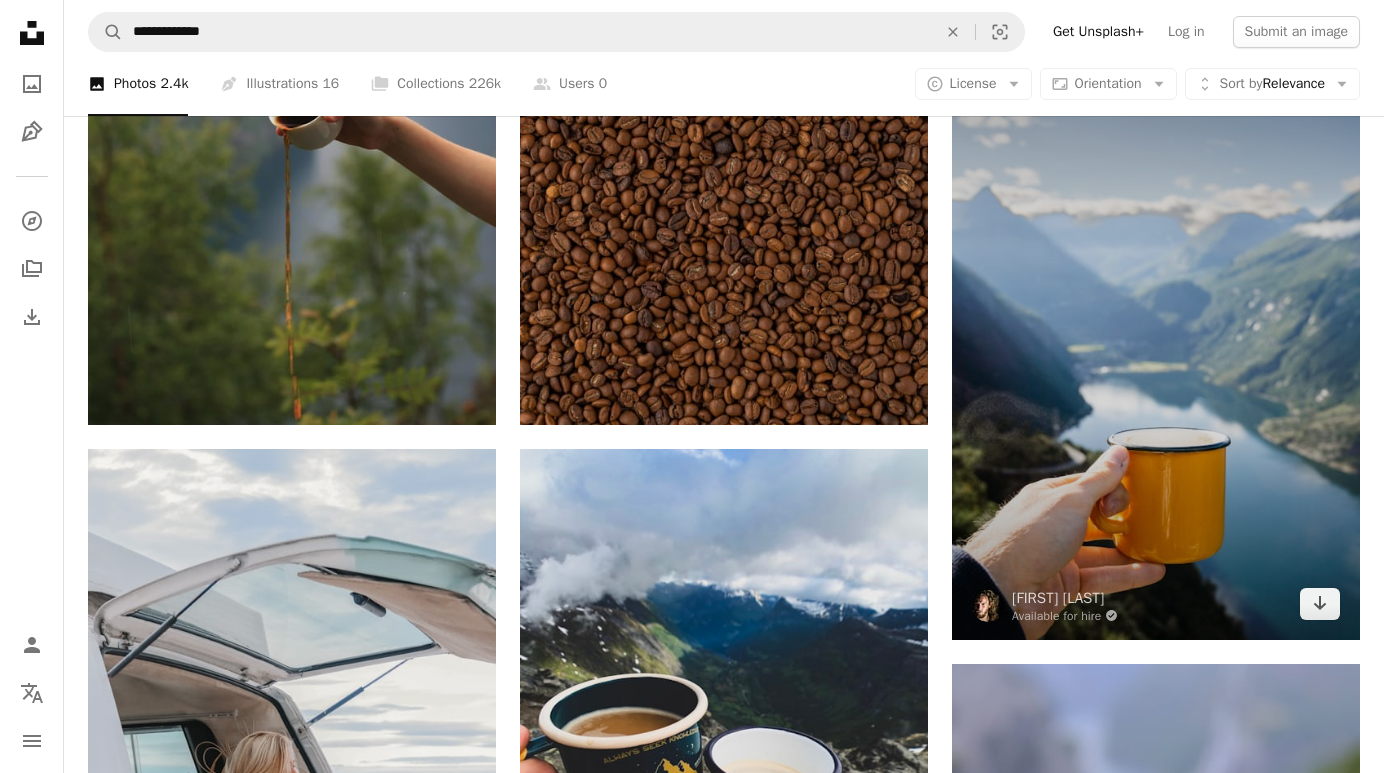 click at bounding box center [1156, 334] 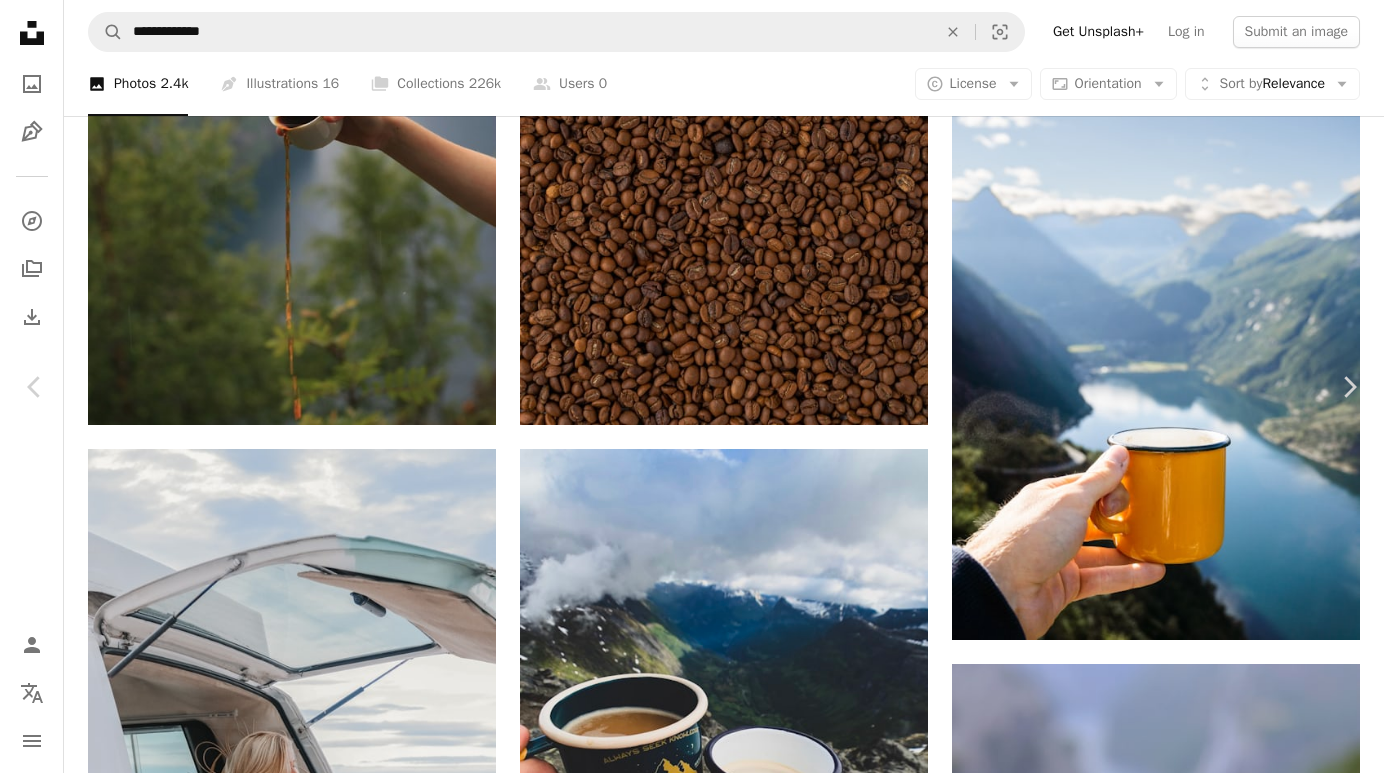 scroll, scrollTop: 760, scrollLeft: 0, axis: vertical 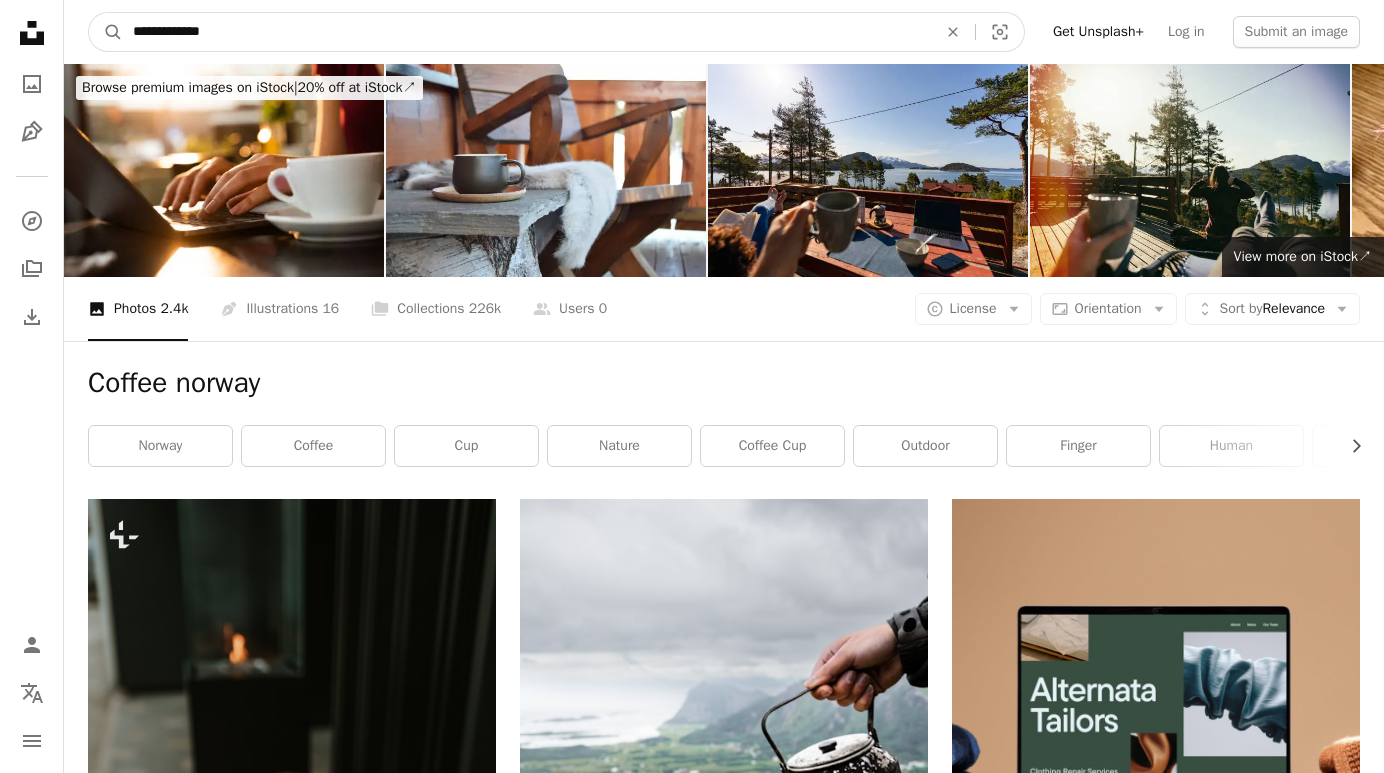 click on "**********" at bounding box center [527, 32] 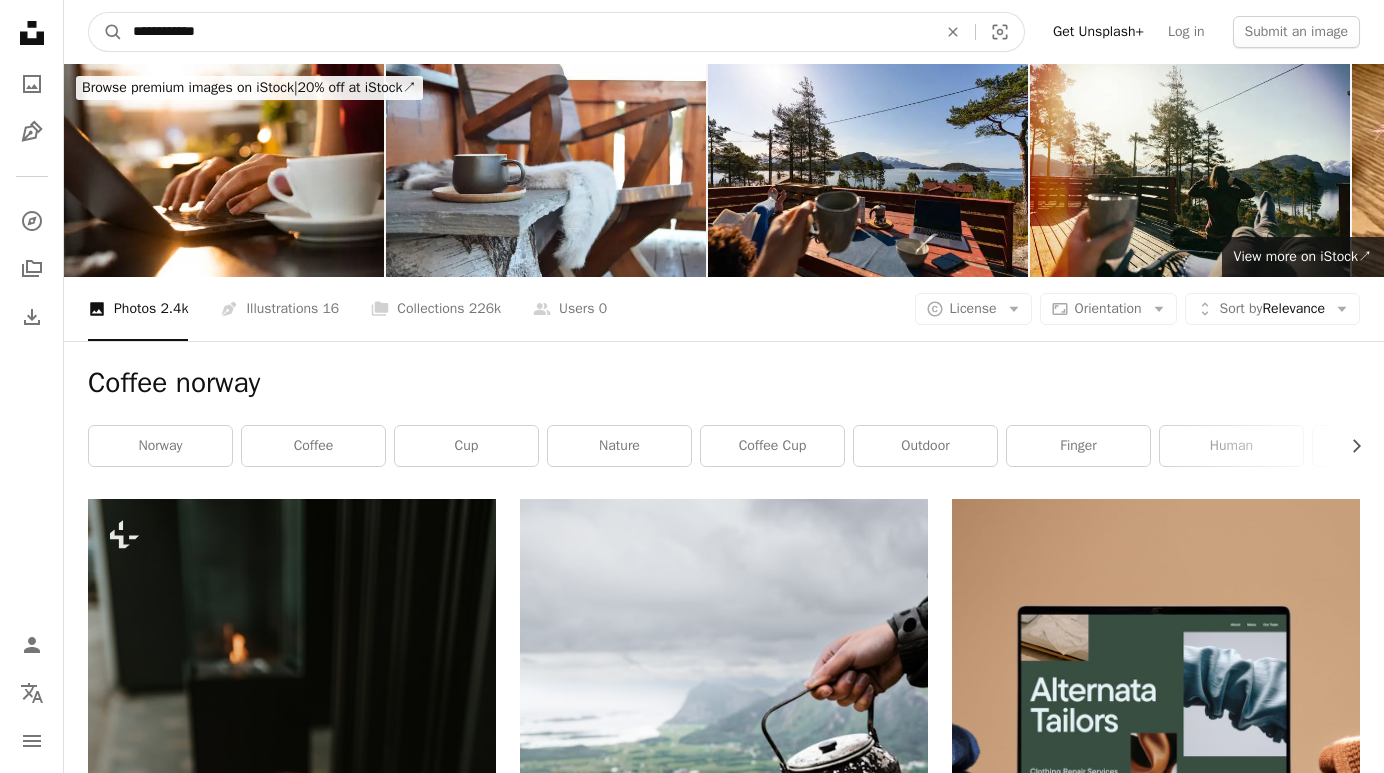 type on "**********" 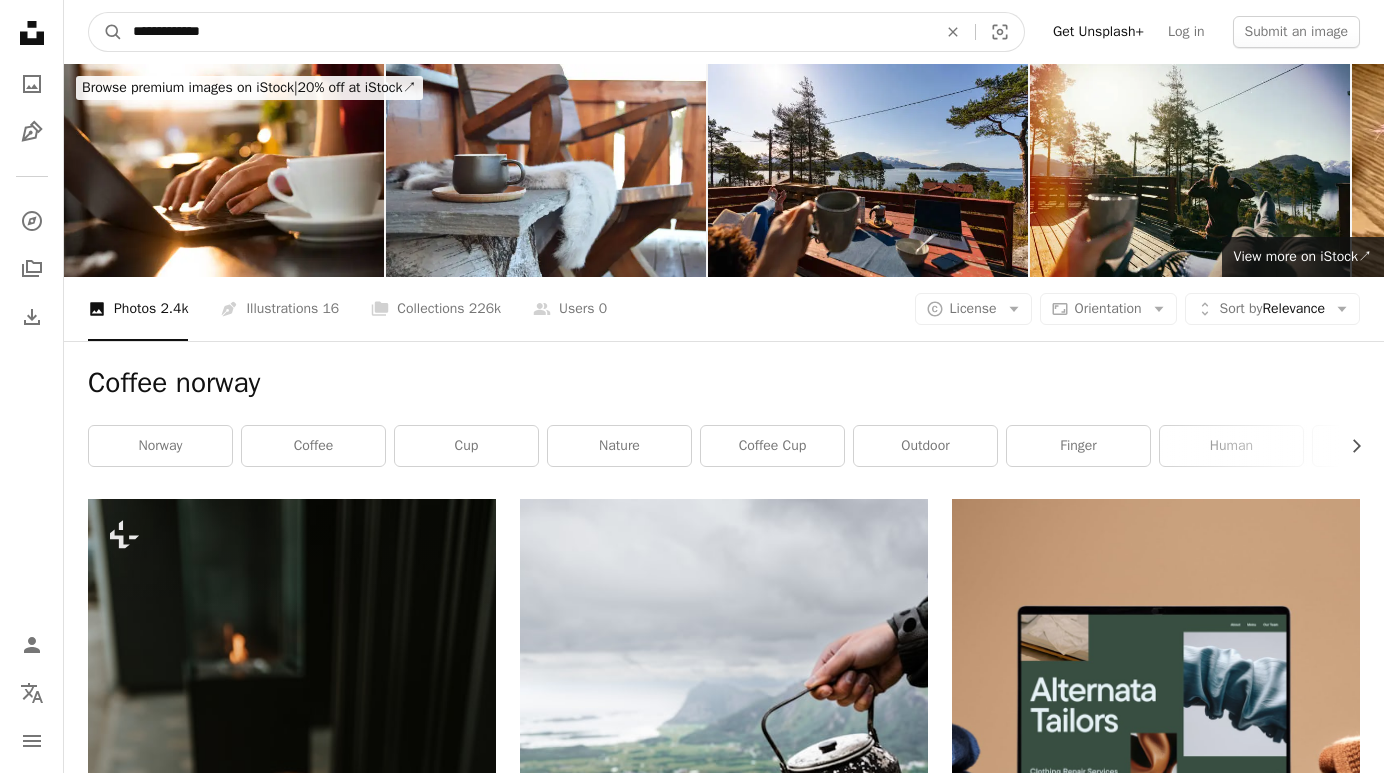 click on "A magnifying glass" at bounding box center [106, 32] 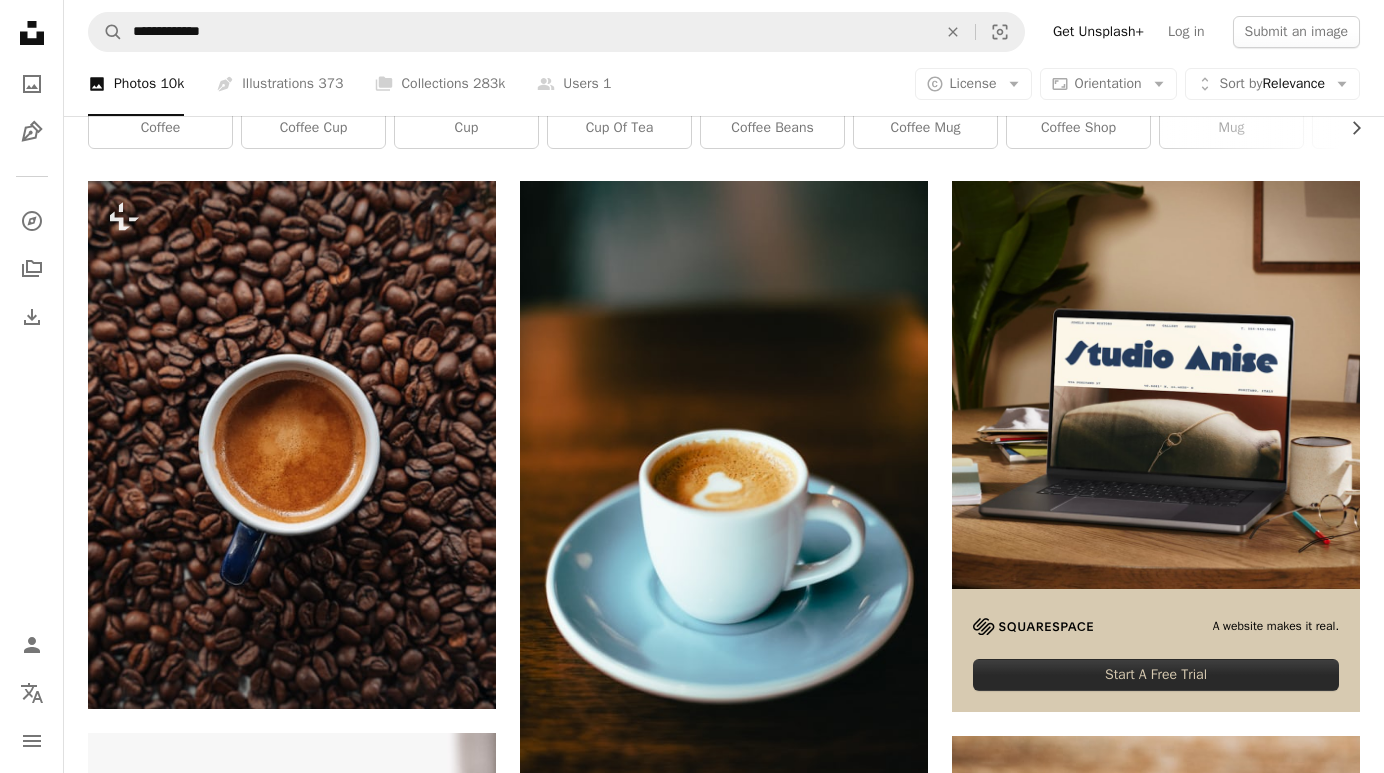 scroll, scrollTop: 407, scrollLeft: 0, axis: vertical 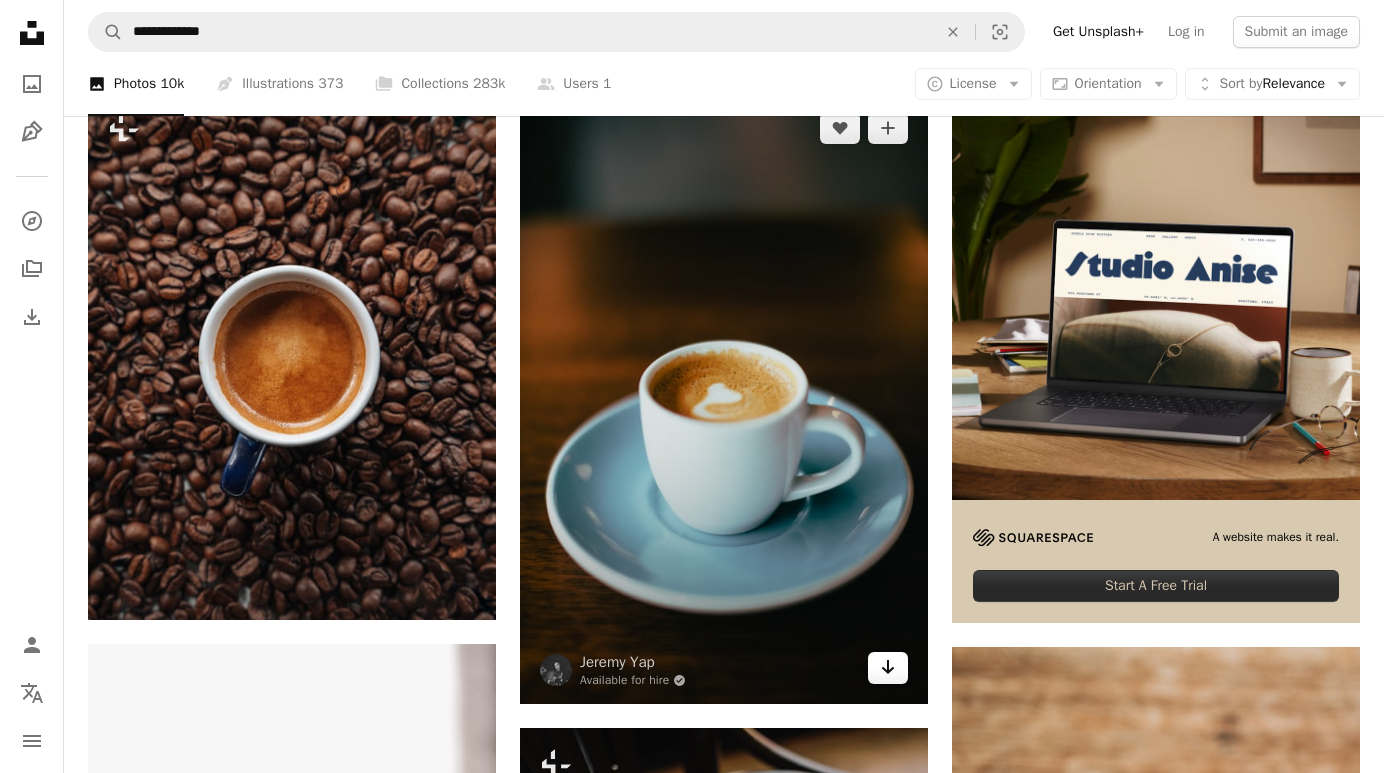 click 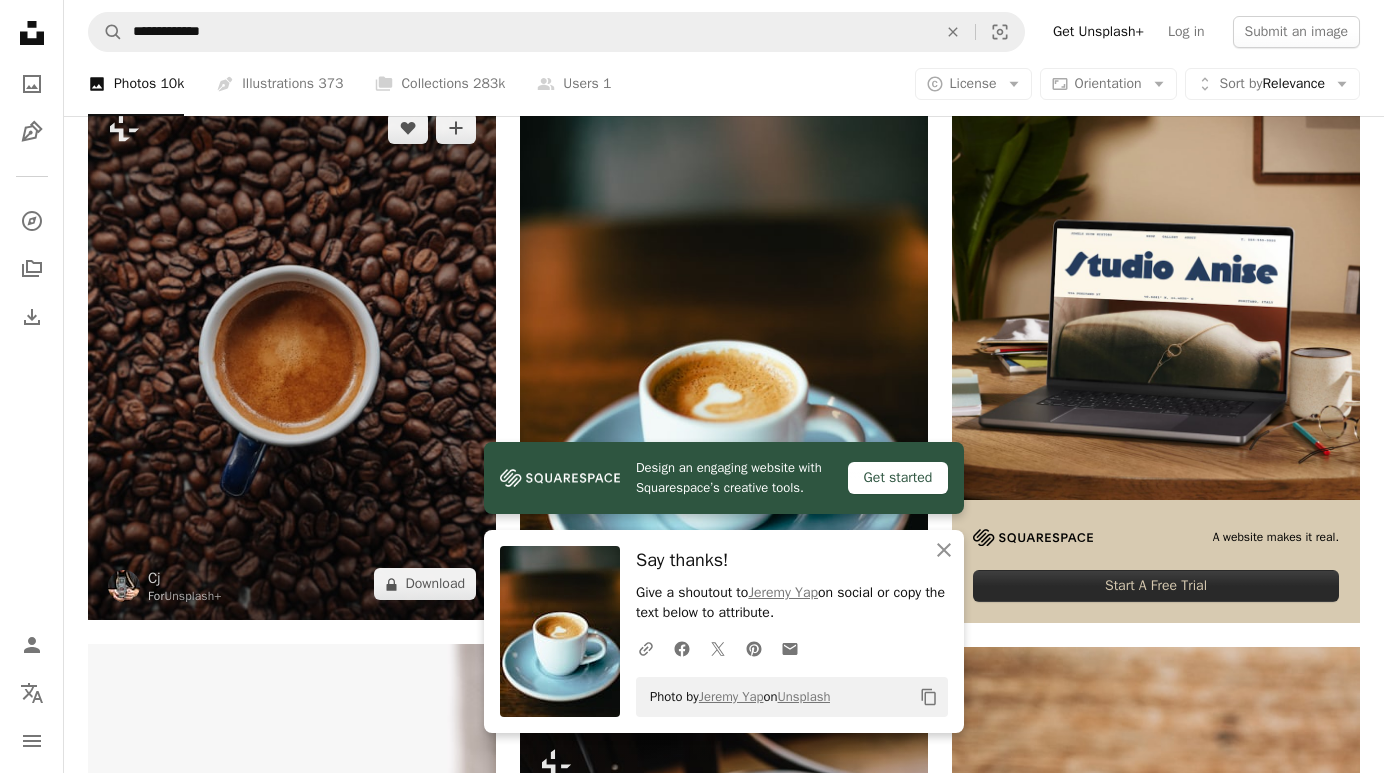 click at bounding box center (292, 356) 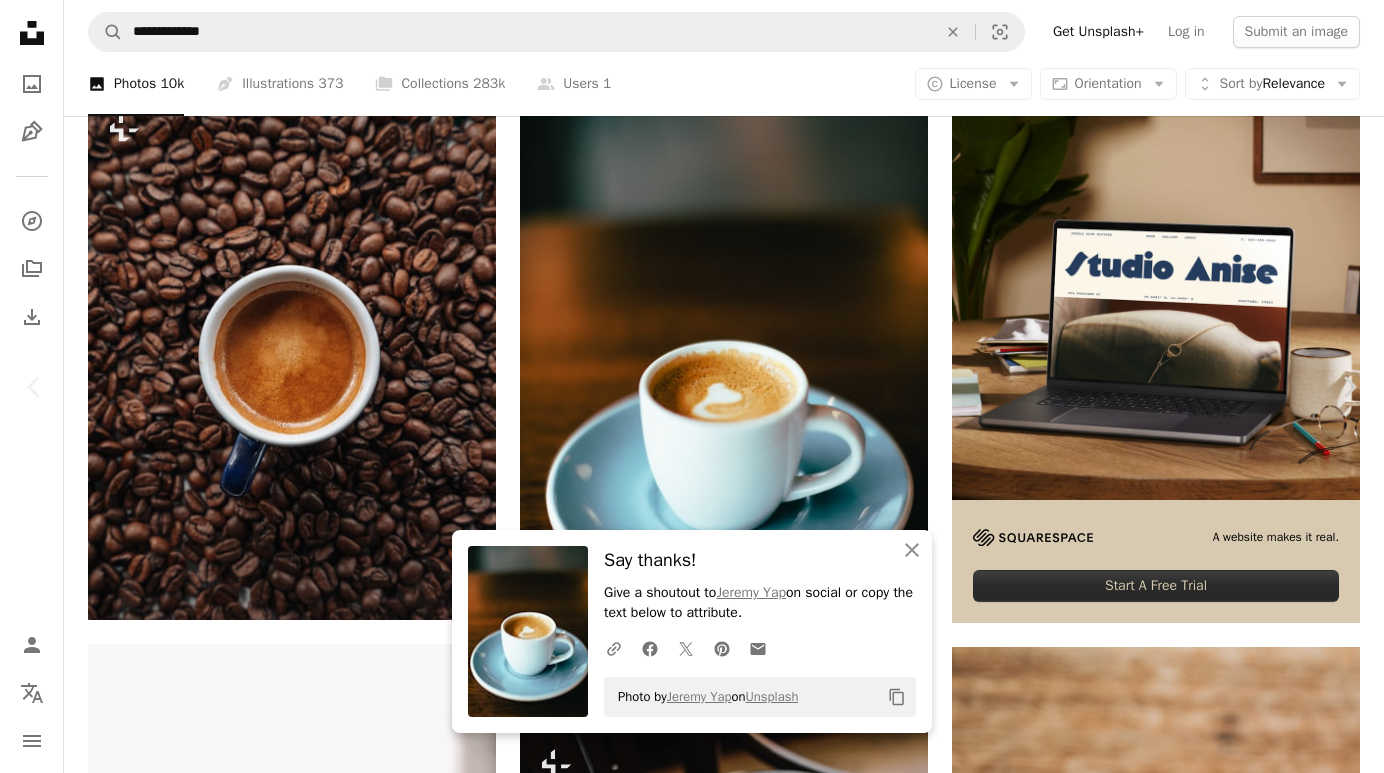 click on "An X shape Chevron left Chevron right An X shape Close Say thanks! Give a shoutout to  Jeremy [LAST]  on social or copy the text below to attribute. A URL sharing icon (chains) Facebook icon X (formerly Twitter) icon Pinterest icon An envelope Photo by  Jeremy [LAST]  on  Unsplash
Copy content Cj For  Unsplash+ A heart A plus sign Edit image   Plus sign for Unsplash+ A lock   Download Zoom in A forward-right arrow Share More Actions Calendar outlined Published on  February 4, 2023 Safety Licensed under the  Unsplash+ License coffee drink coffee beans cup cup of coffee espresso food and drink beans coffee break cuisine caffe shot hot drink espresso coffee espresso shot kaffee Free images From this series Chevron right Plus sign for Unsplash+ Plus sign for Unsplash+ Plus sign for Unsplash+ Plus sign for Unsplash+ Plus sign for Unsplash+ Plus sign for Unsplash+ Plus sign for Unsplash+ Plus sign for Unsplash+ Plus sign for Unsplash+ Related images Plus sign for Unsplash+ A heart A plus sign Monika [LAST] For" at bounding box center (692, 5170) 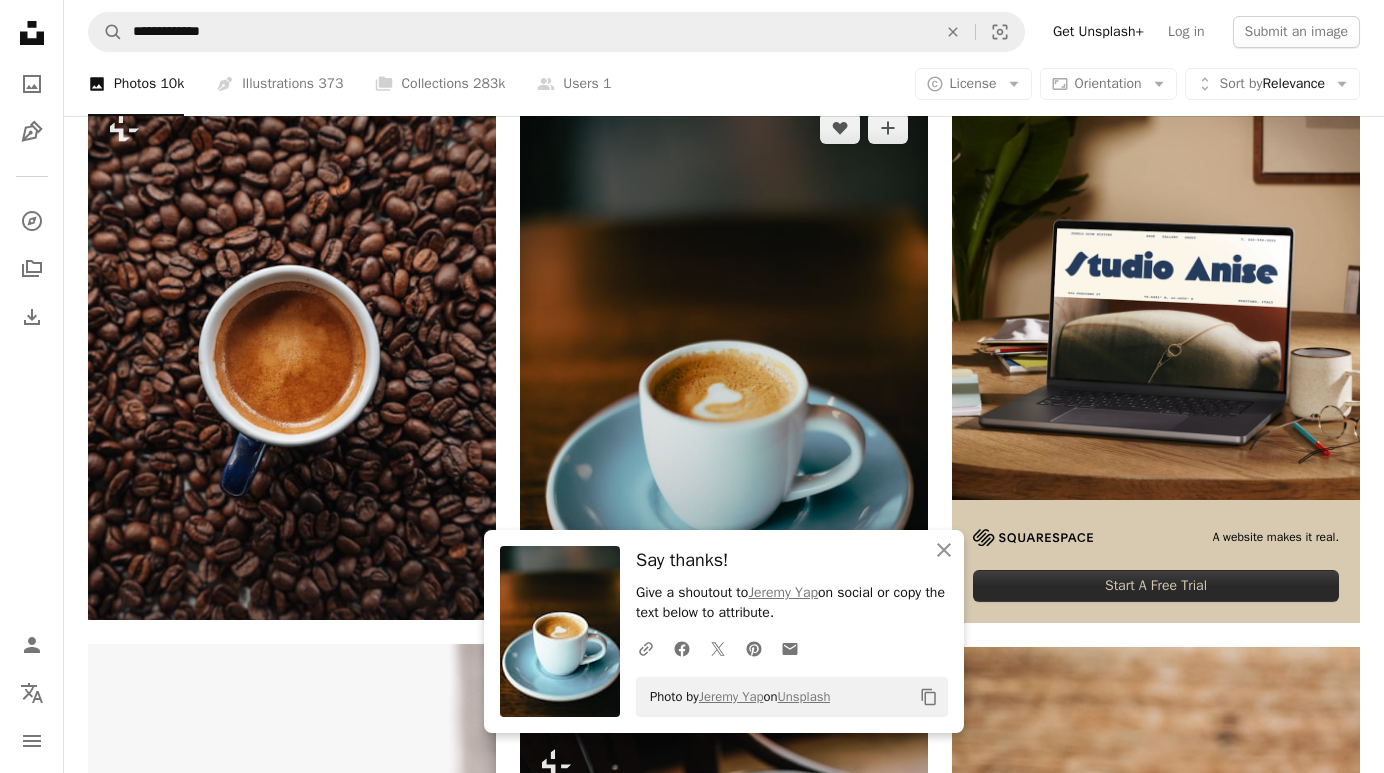 click at bounding box center (724, 398) 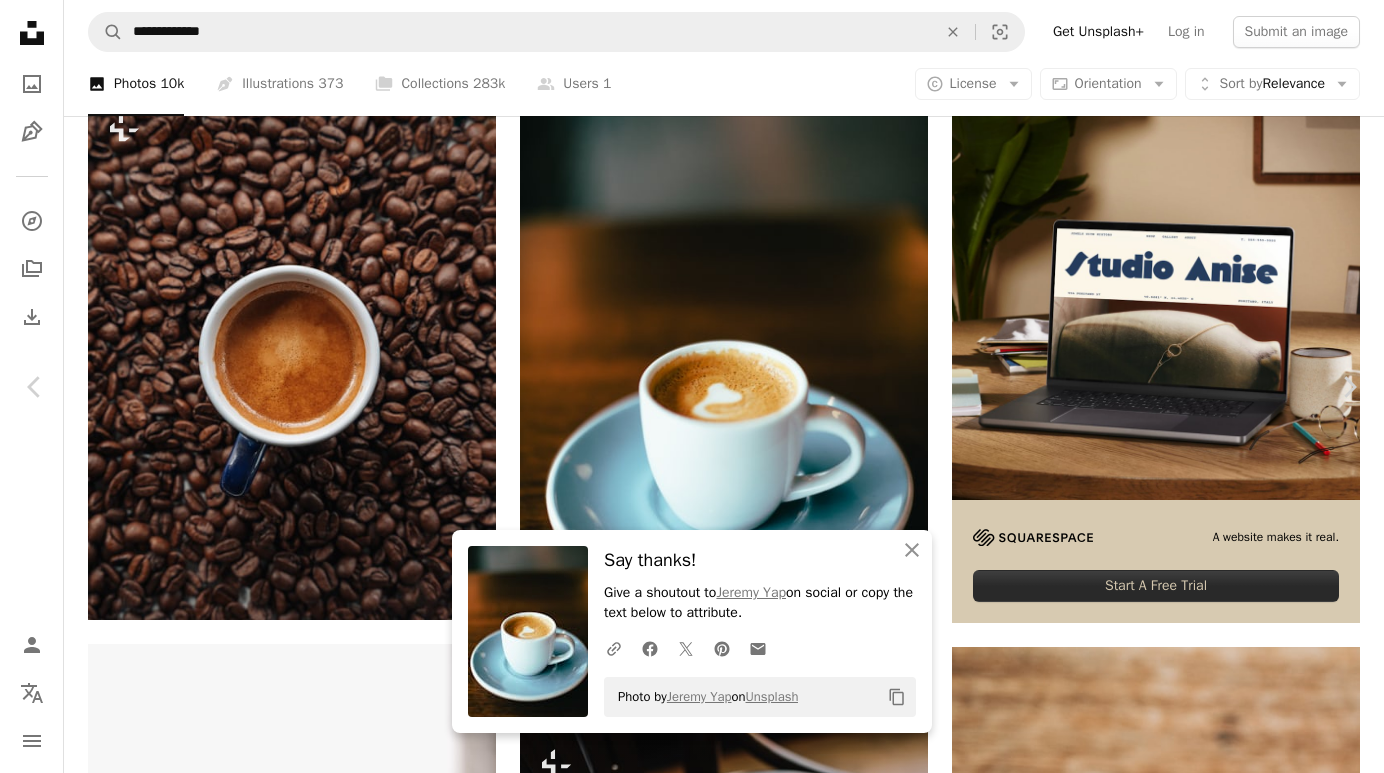 click on "Download free" at bounding box center (1185, 4831) 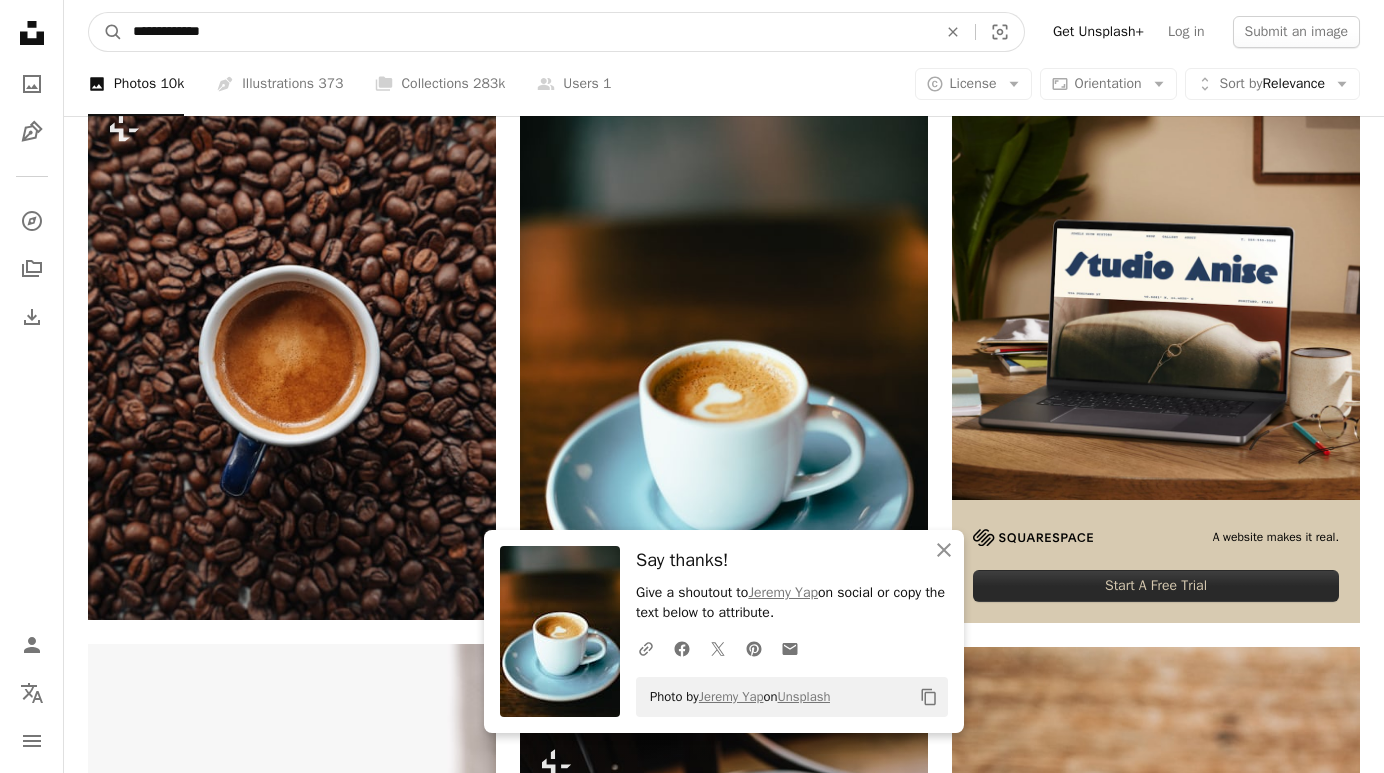 click on "**********" at bounding box center [527, 32] 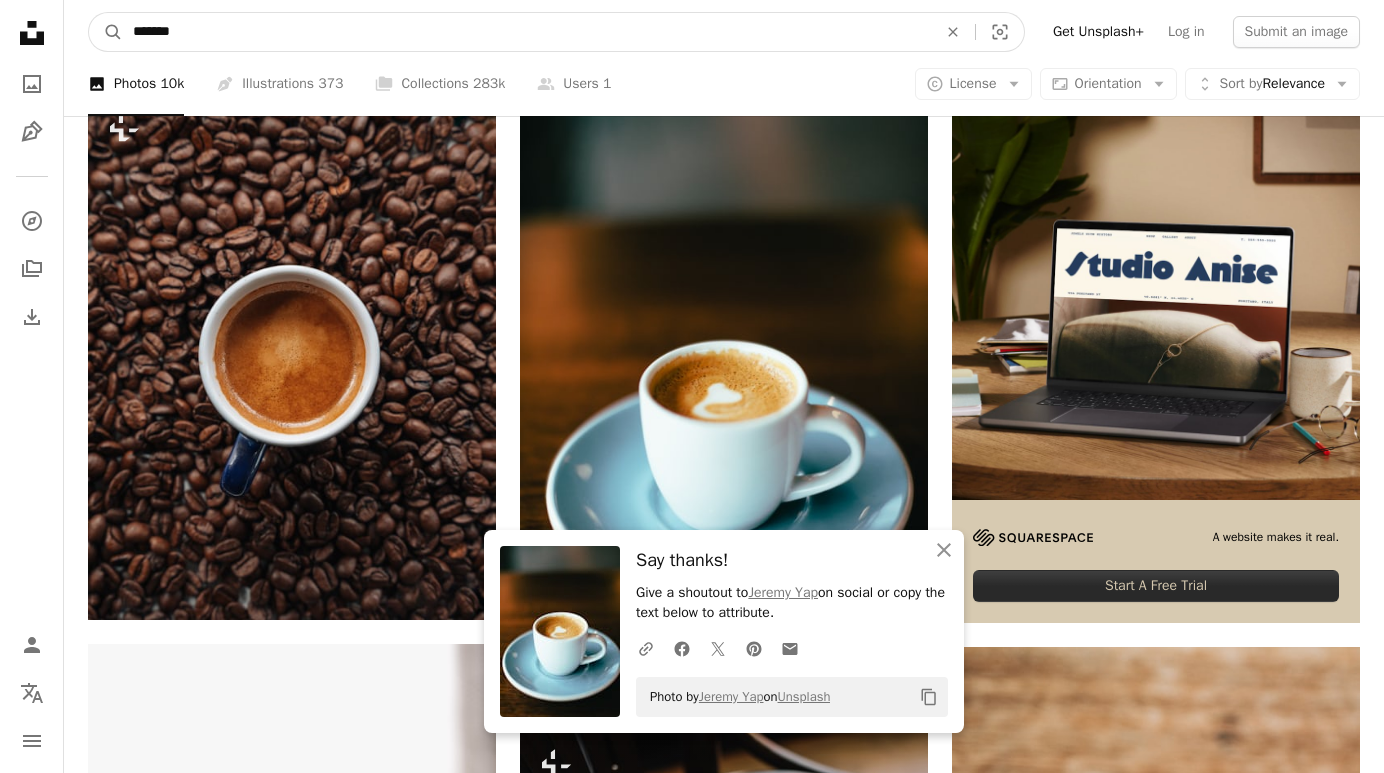 type on "********" 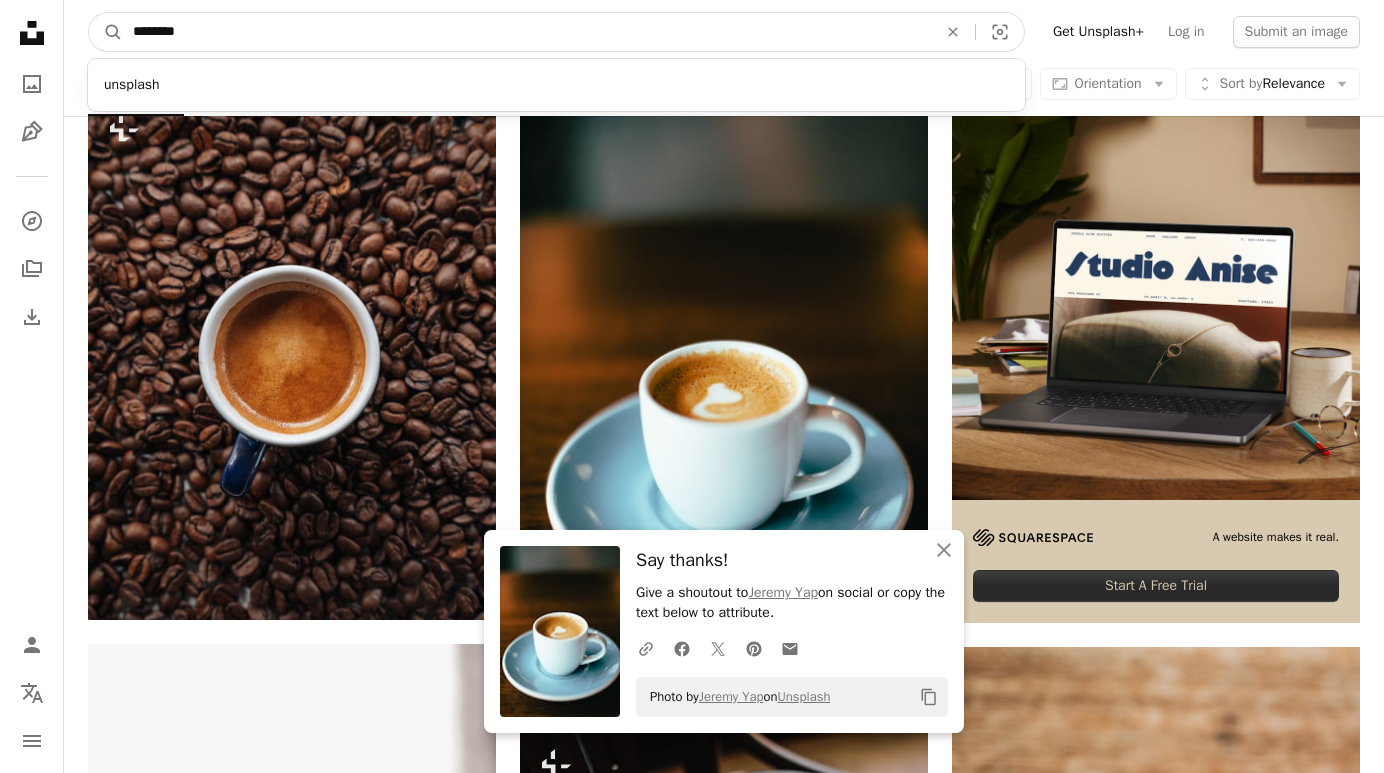 click on "A magnifying glass" at bounding box center (106, 32) 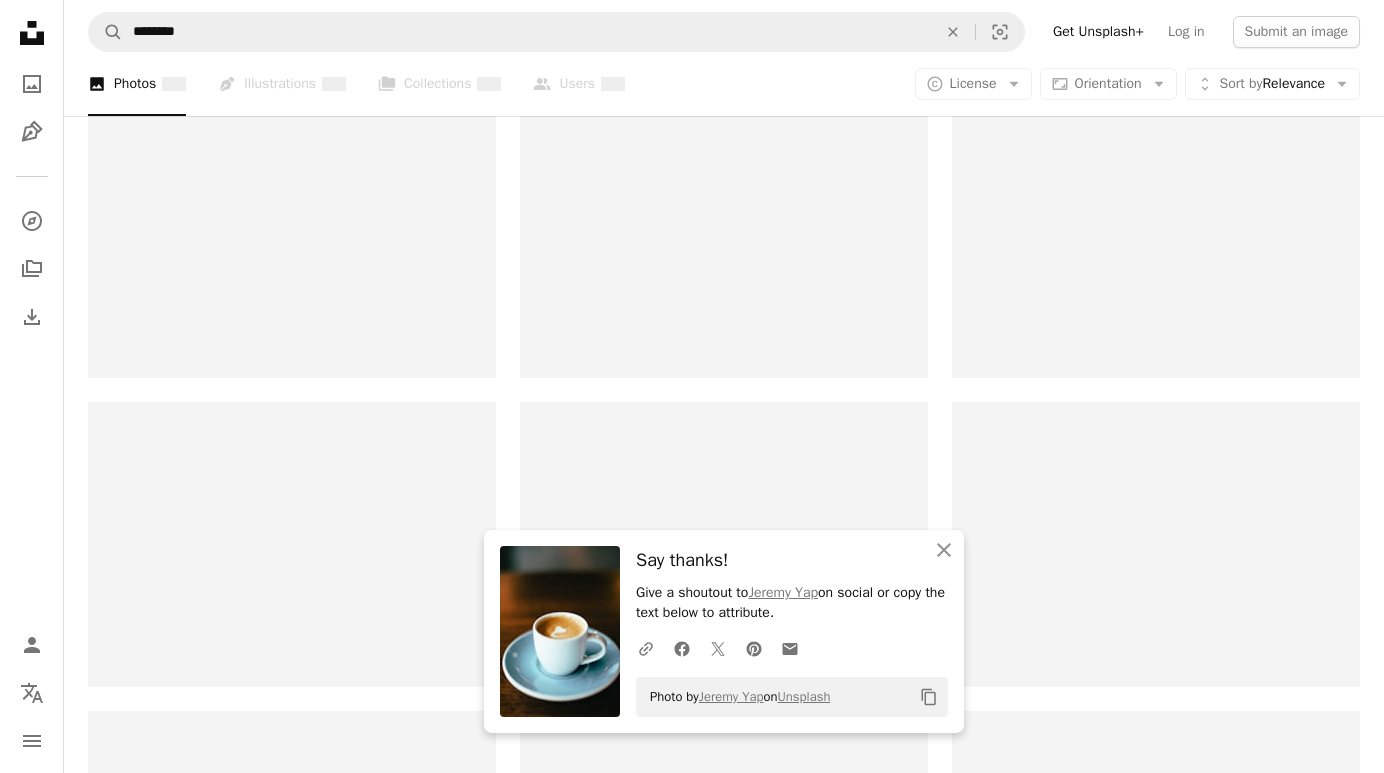 scroll, scrollTop: 0, scrollLeft: 0, axis: both 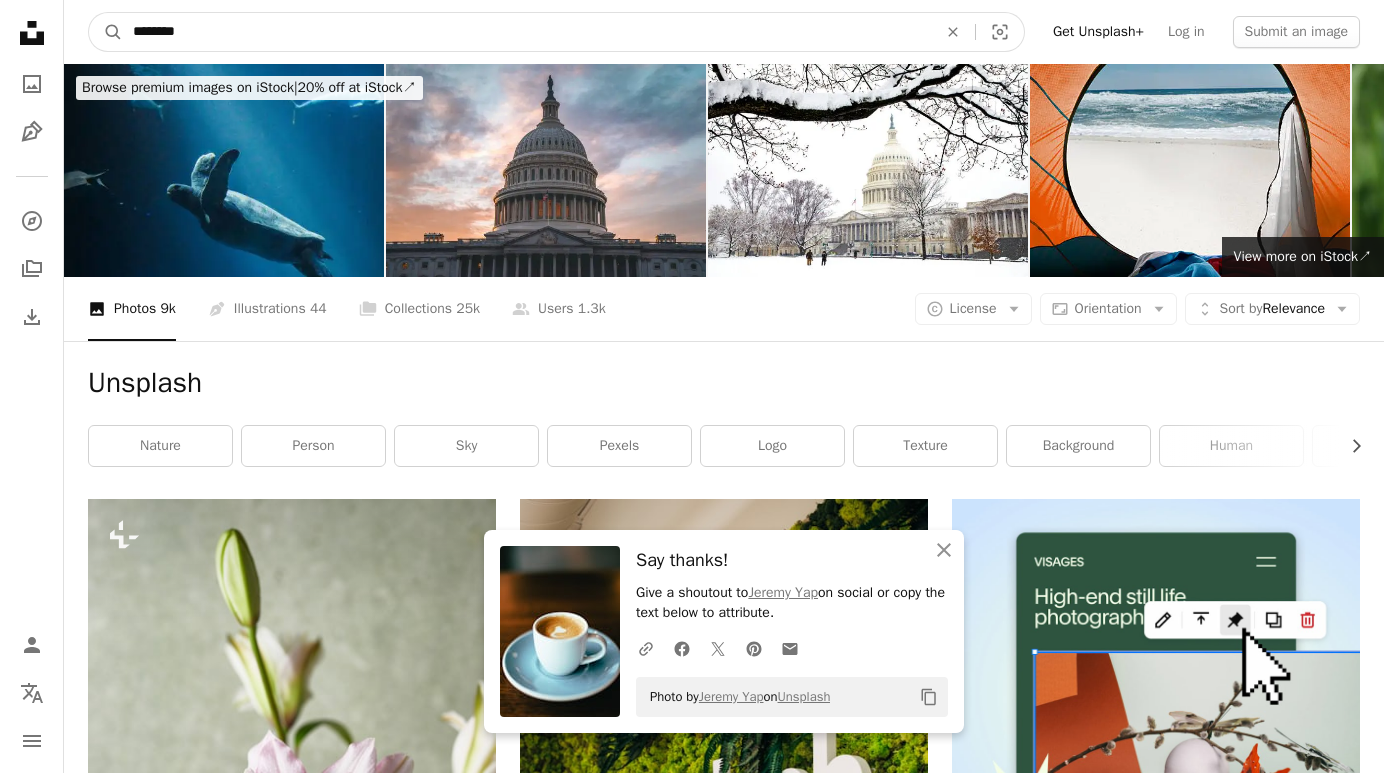 click on "********" at bounding box center (527, 32) 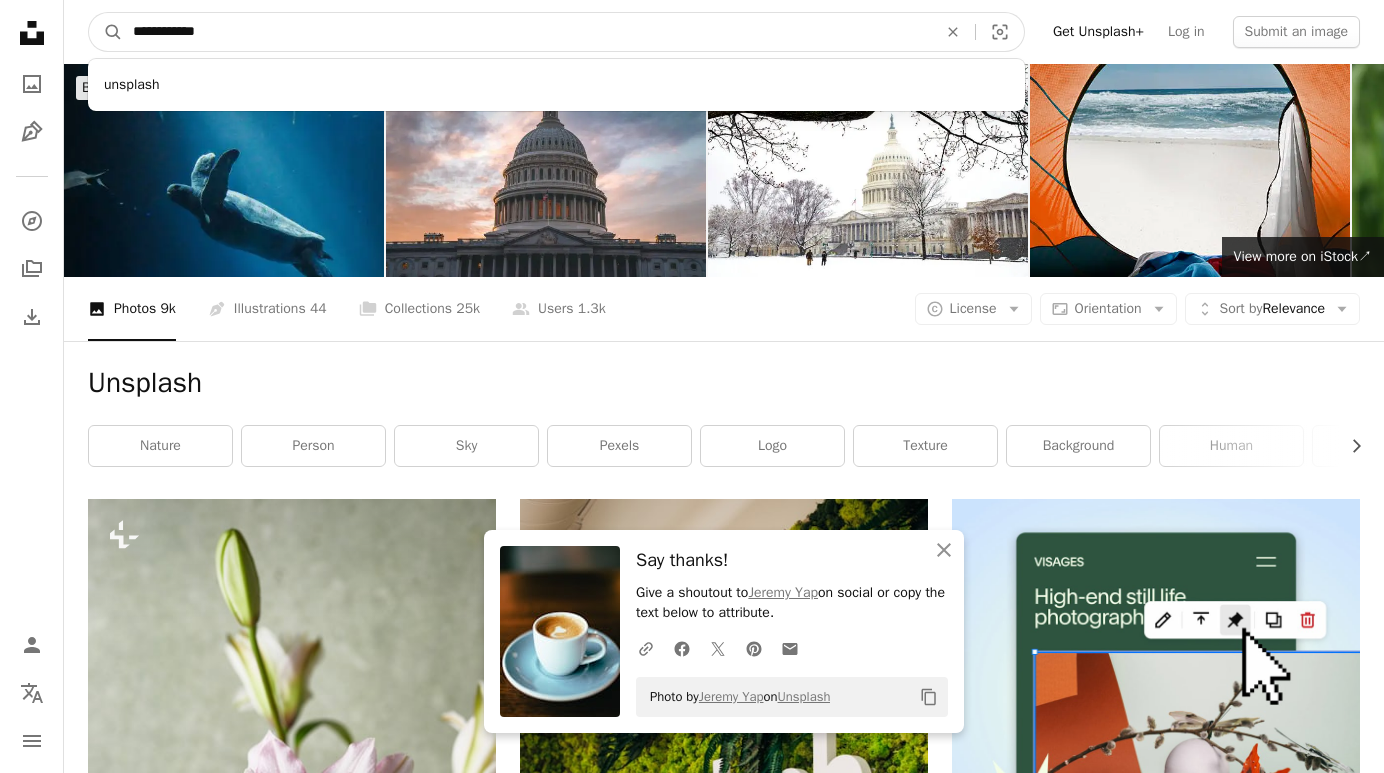 type on "**********" 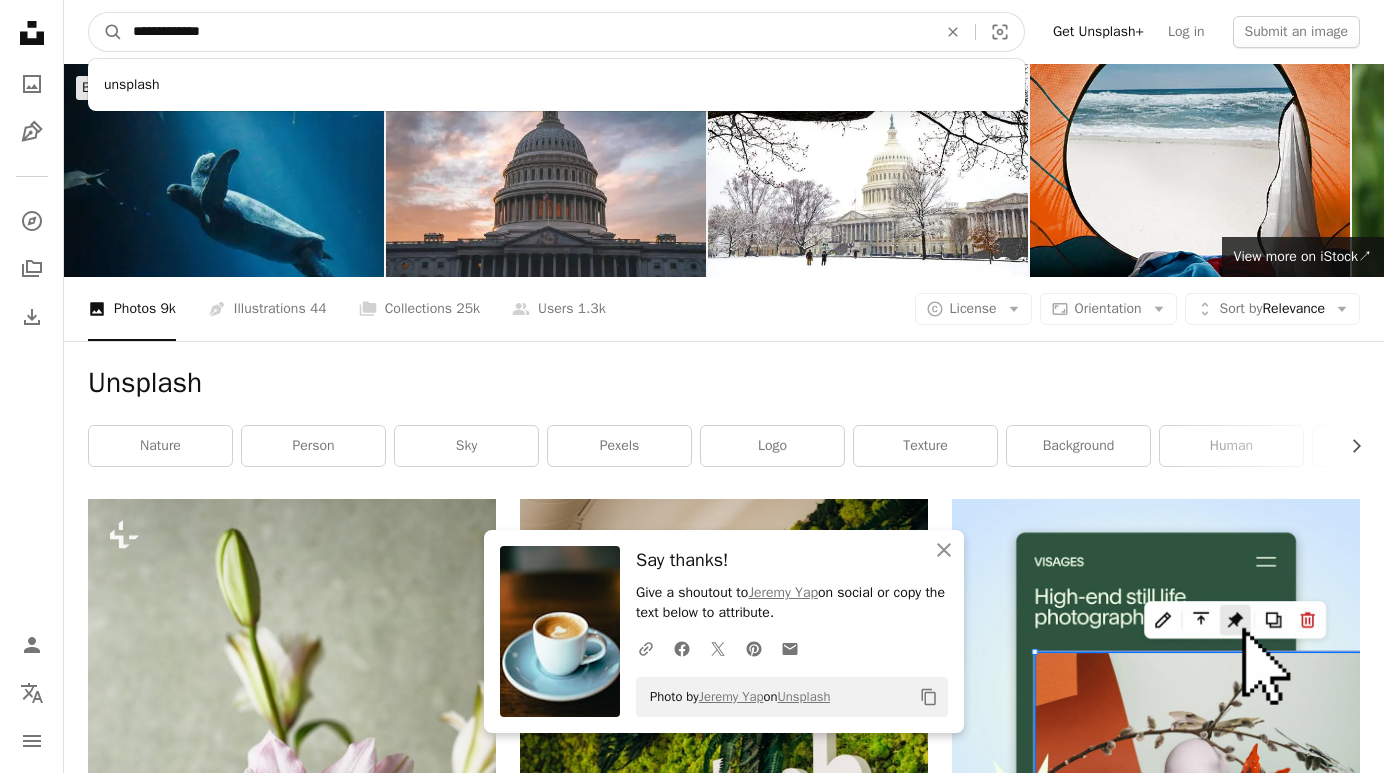 click on "A magnifying glass" at bounding box center [106, 32] 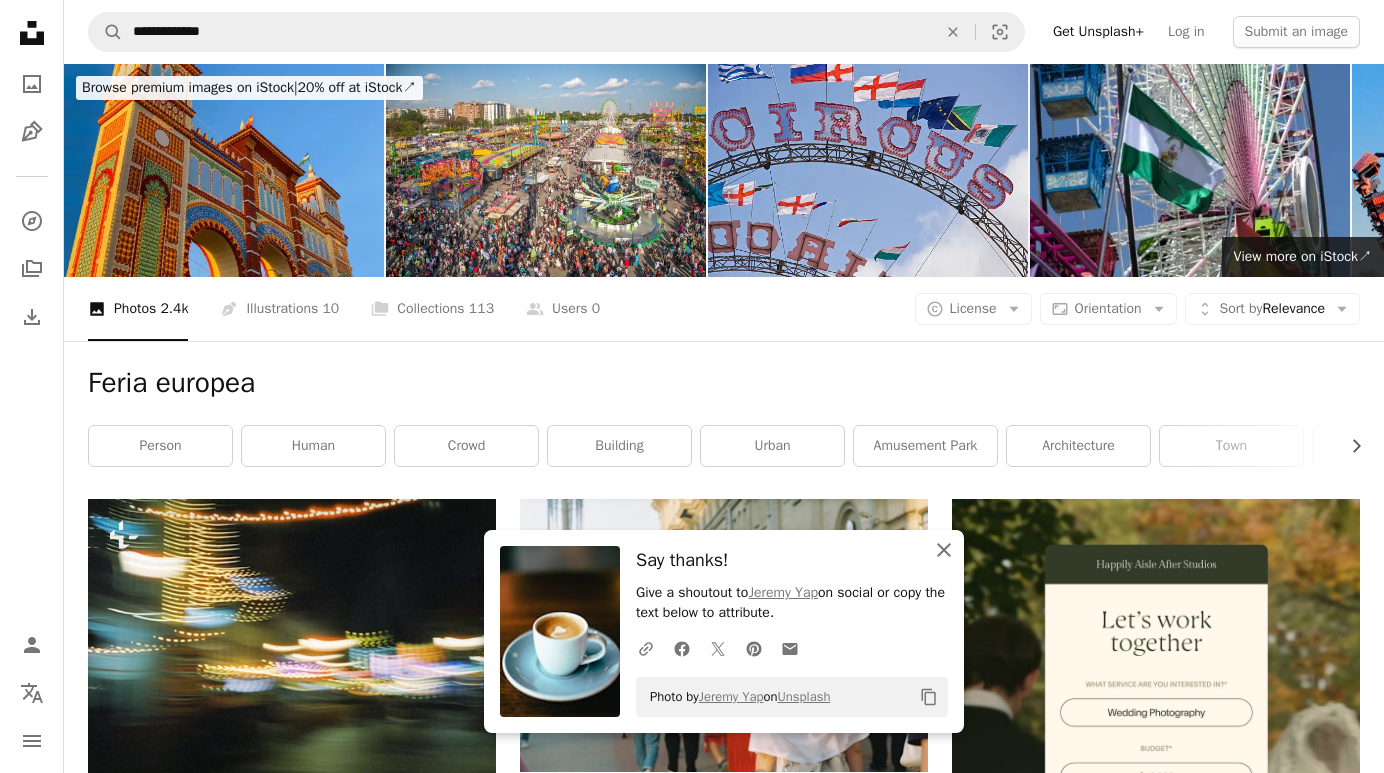 click on "An X shape" 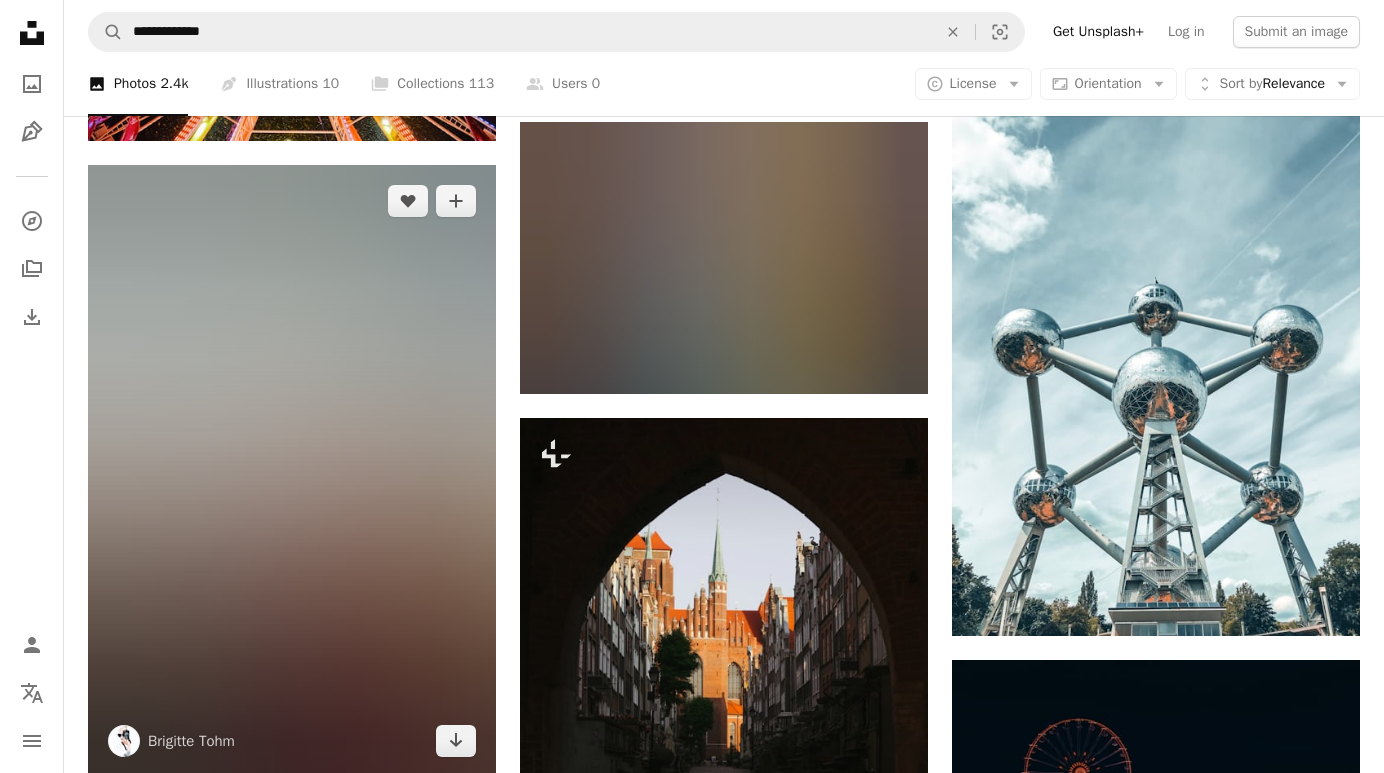 scroll, scrollTop: 960, scrollLeft: 0, axis: vertical 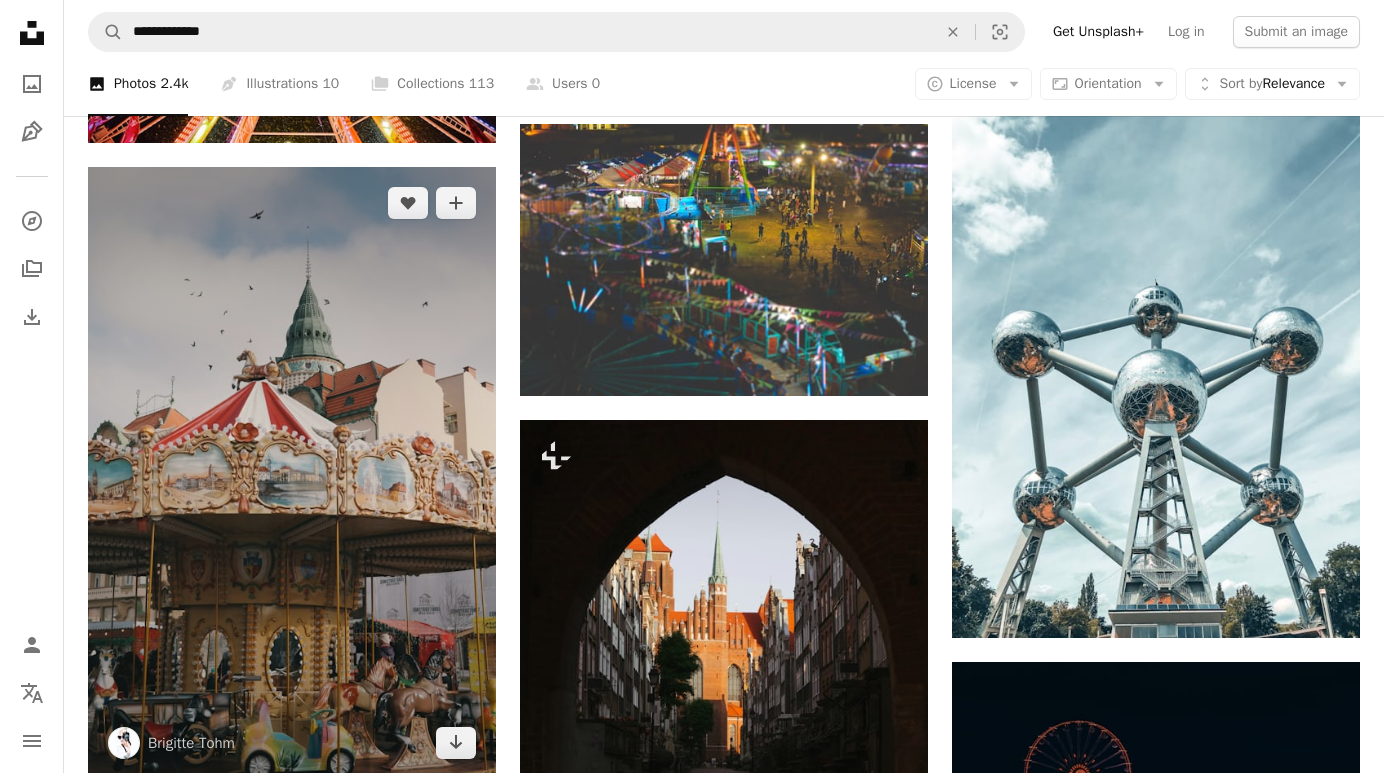 click at bounding box center (292, 473) 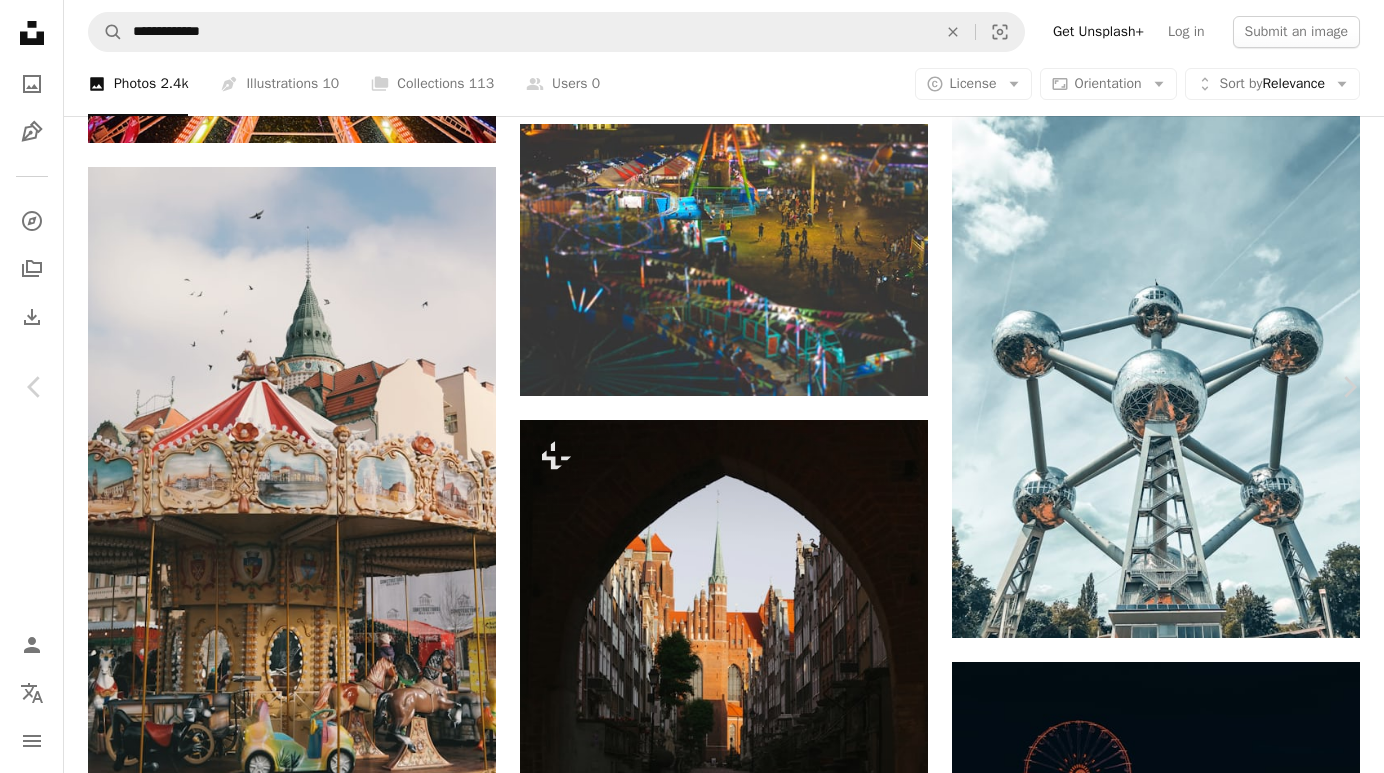 click on "Download free" at bounding box center [1185, 3404] 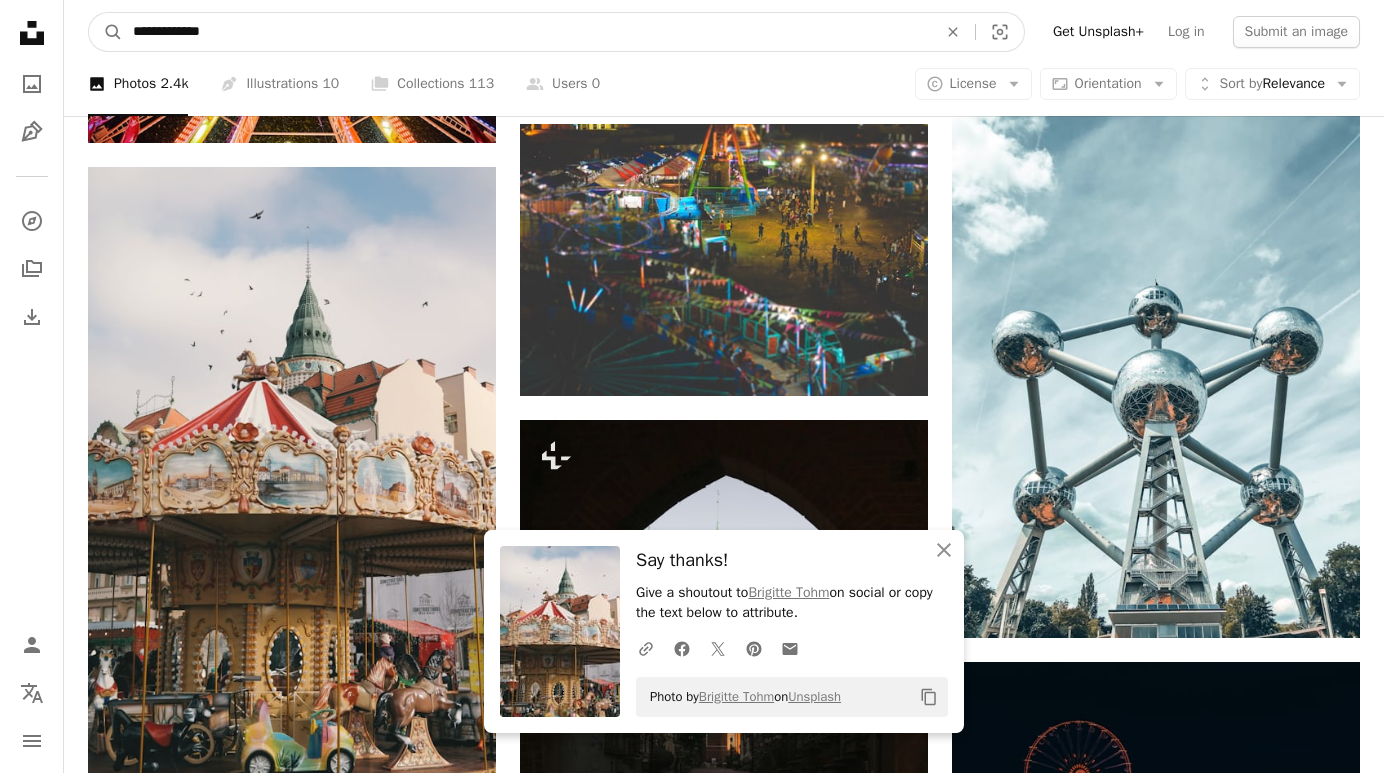 click on "**********" at bounding box center [527, 32] 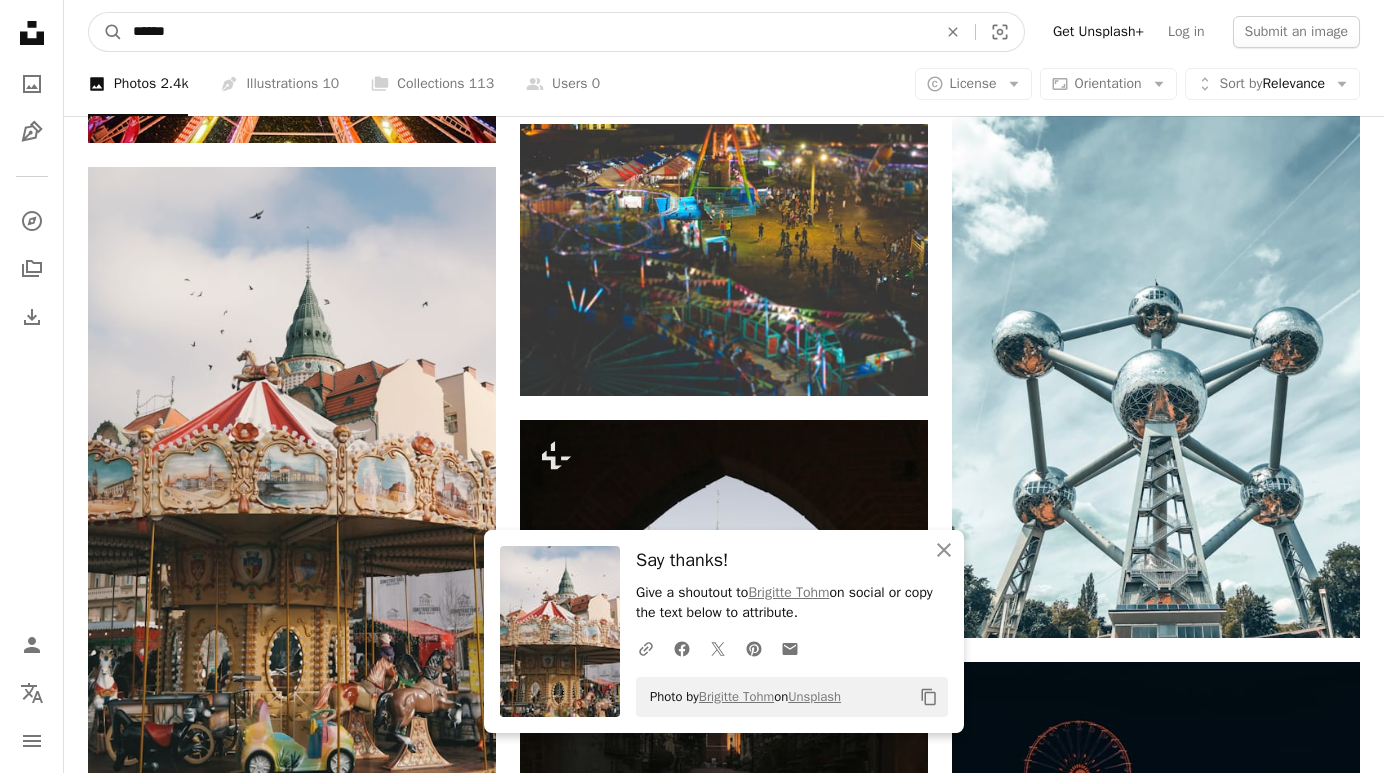 type on "*******" 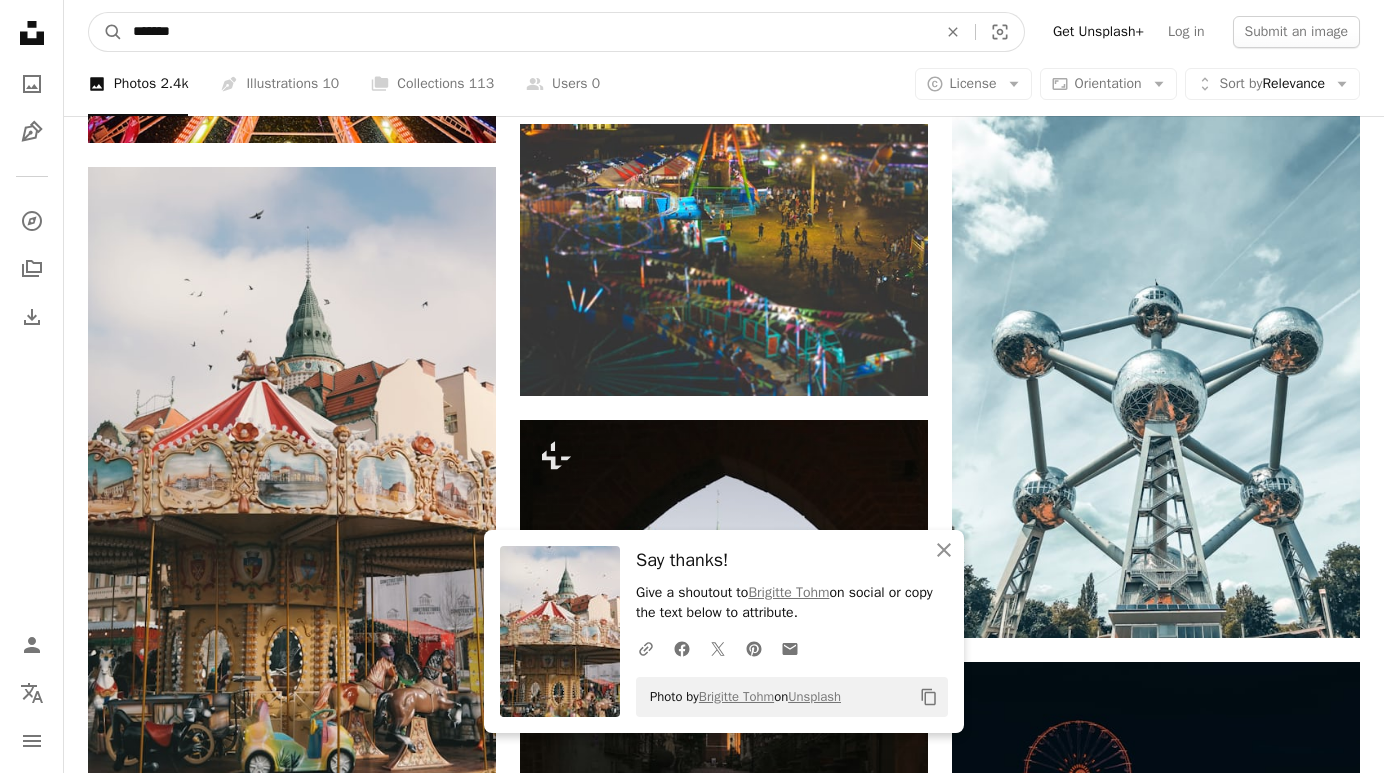 click on "A magnifying glass" at bounding box center (106, 32) 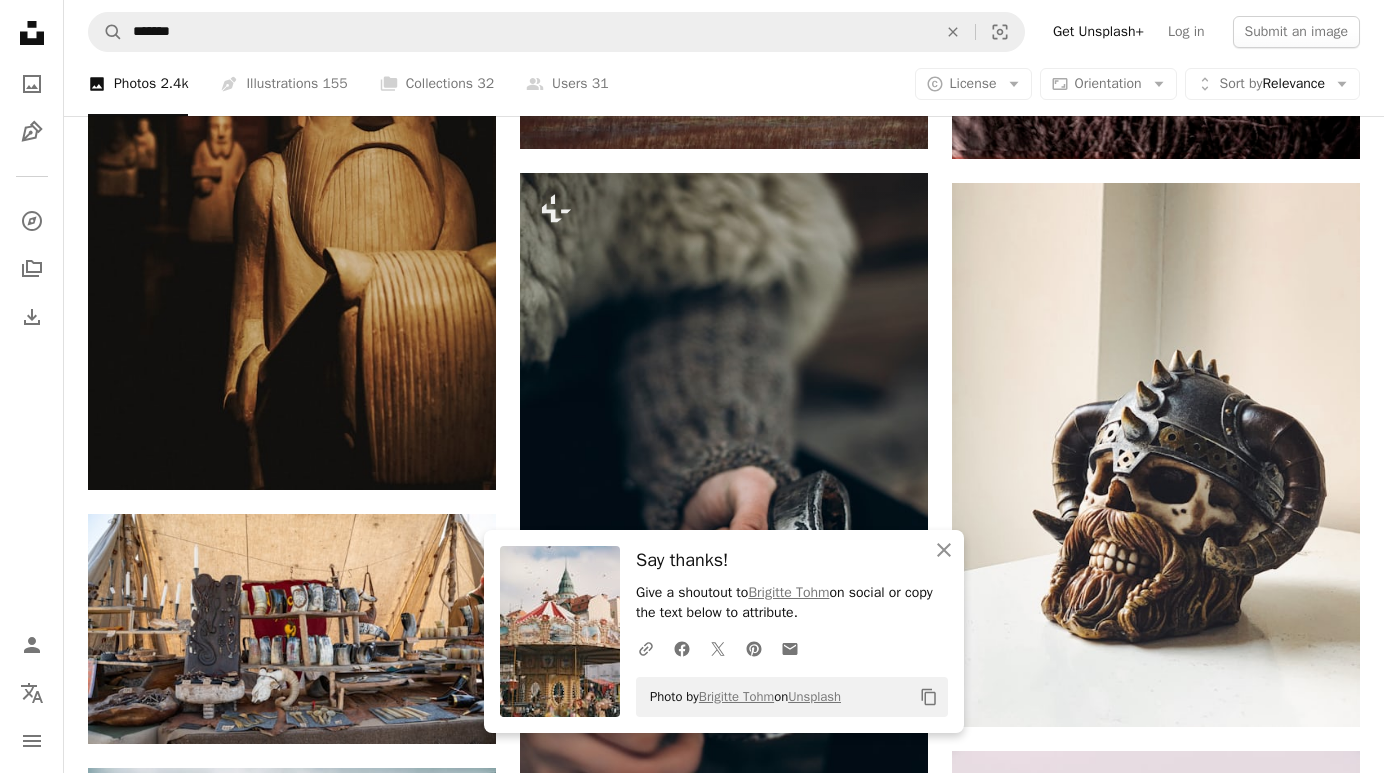 scroll, scrollTop: 1607, scrollLeft: 0, axis: vertical 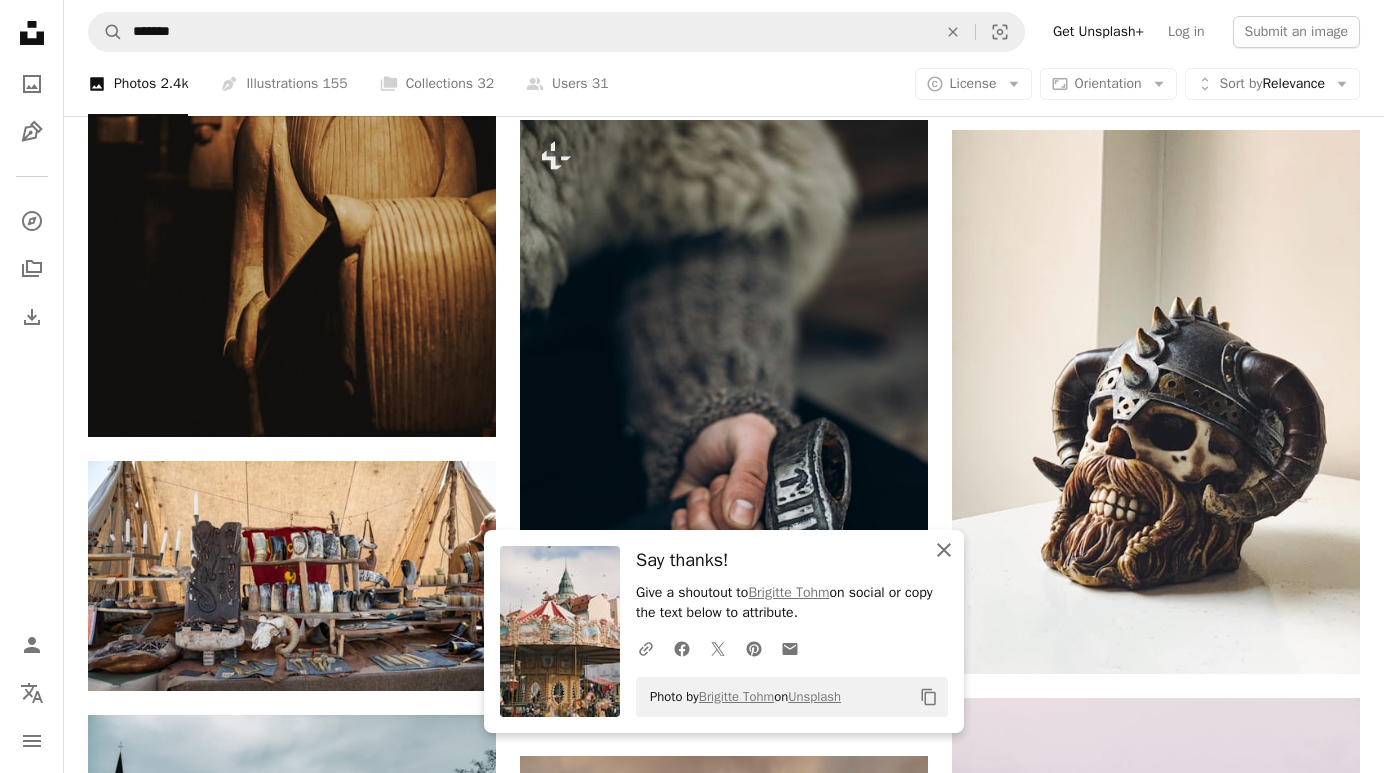 click on "An X shape" 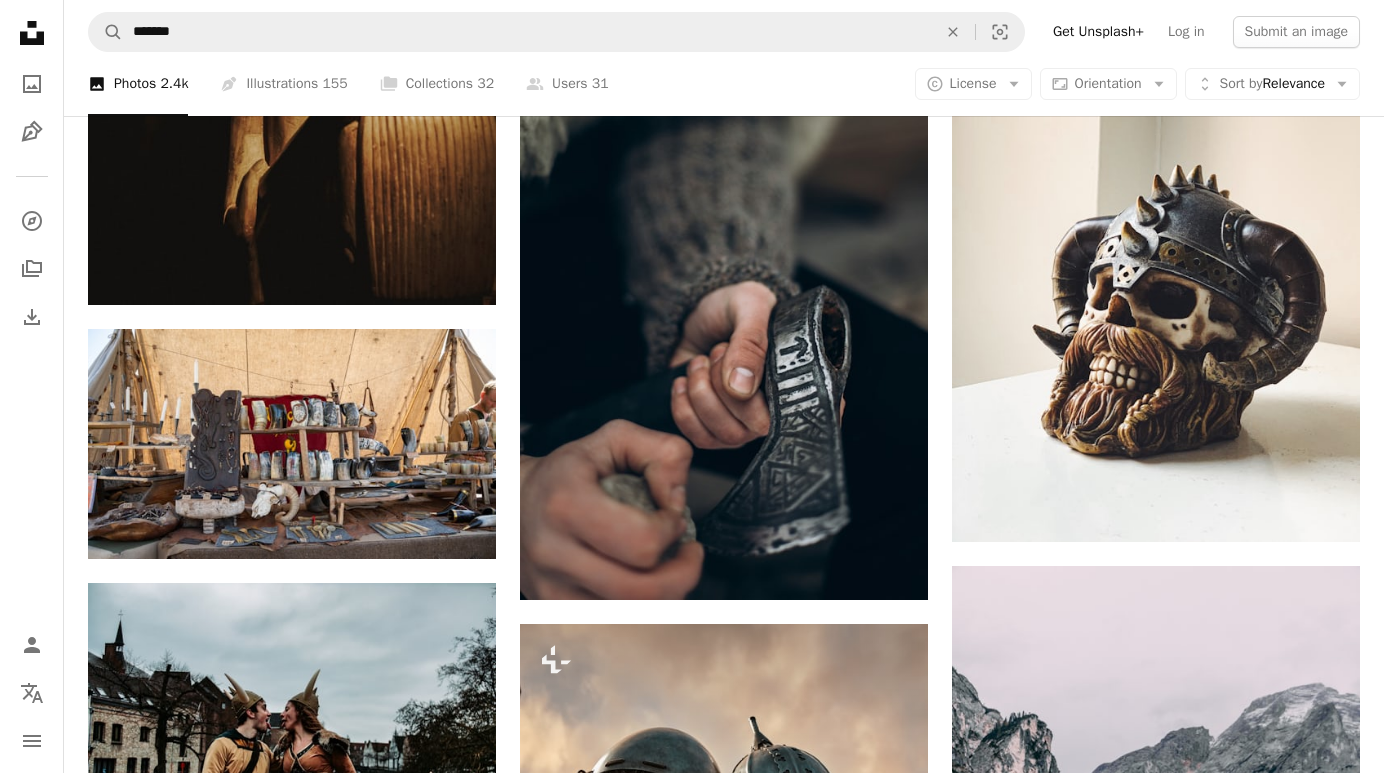 scroll, scrollTop: 999, scrollLeft: 0, axis: vertical 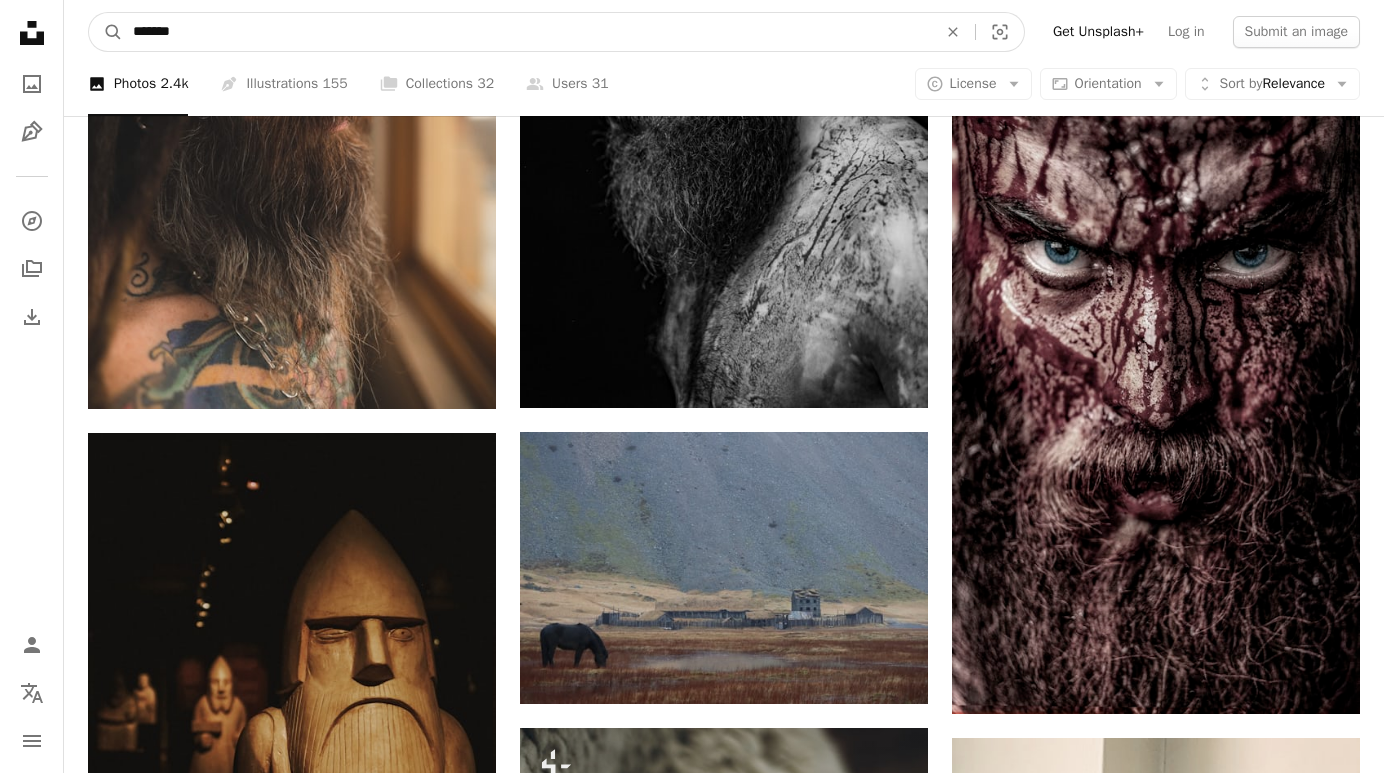 click on "*******" at bounding box center [527, 32] 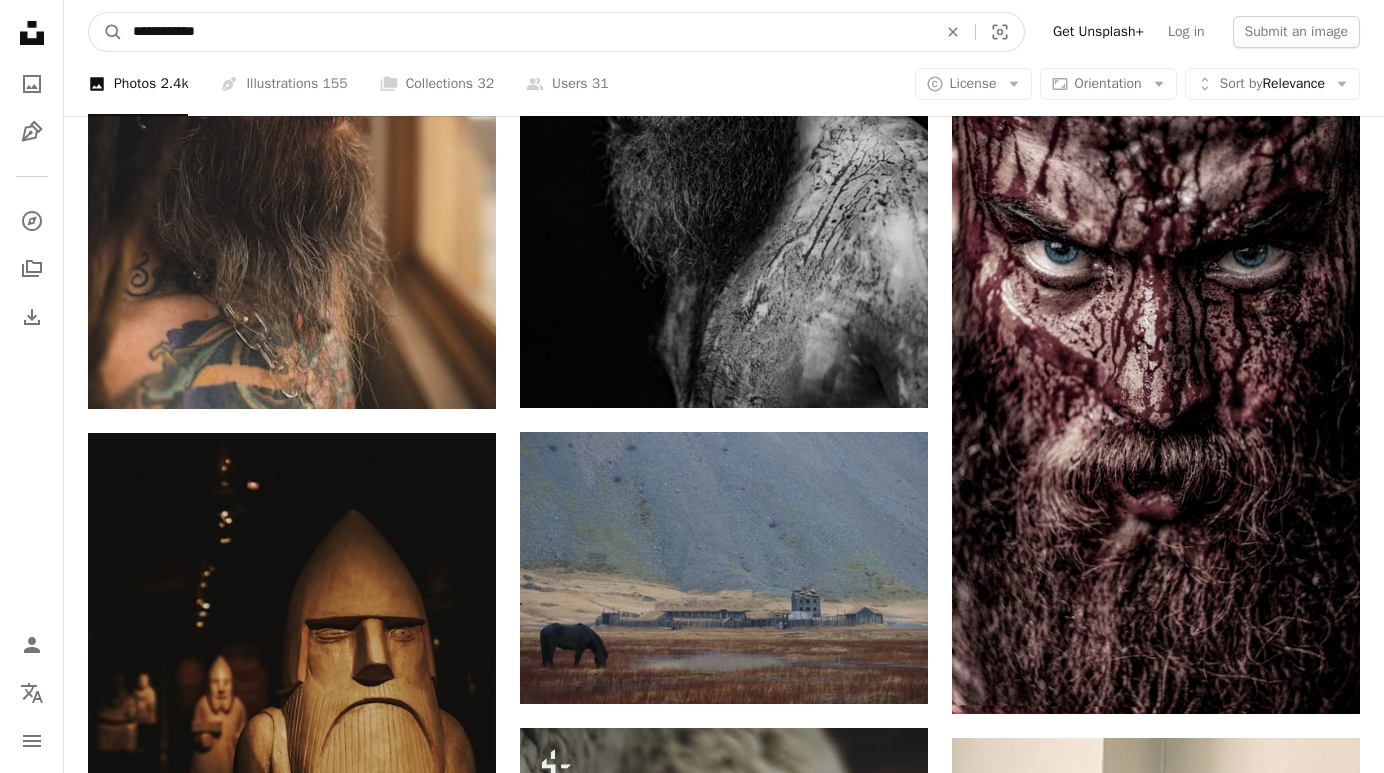 type on "**********" 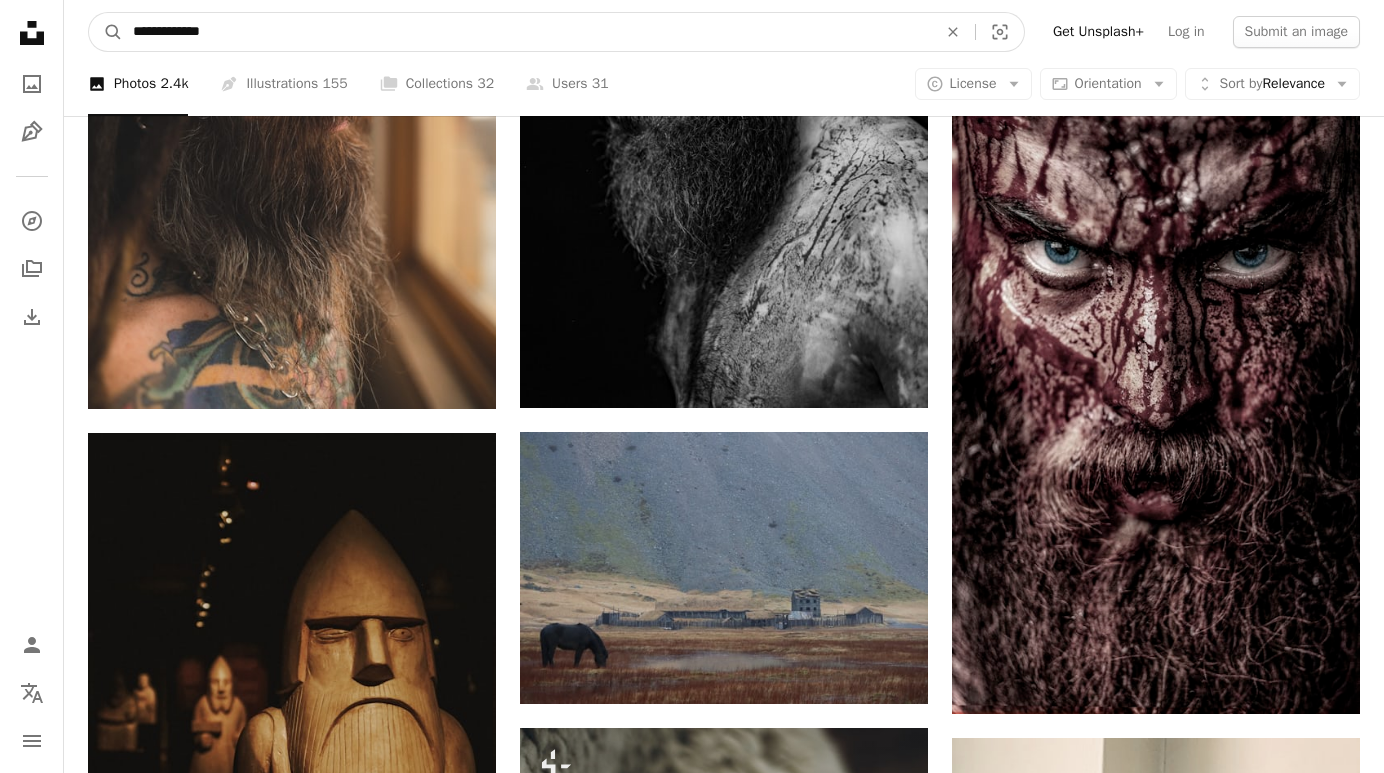 click on "A magnifying glass" at bounding box center (106, 32) 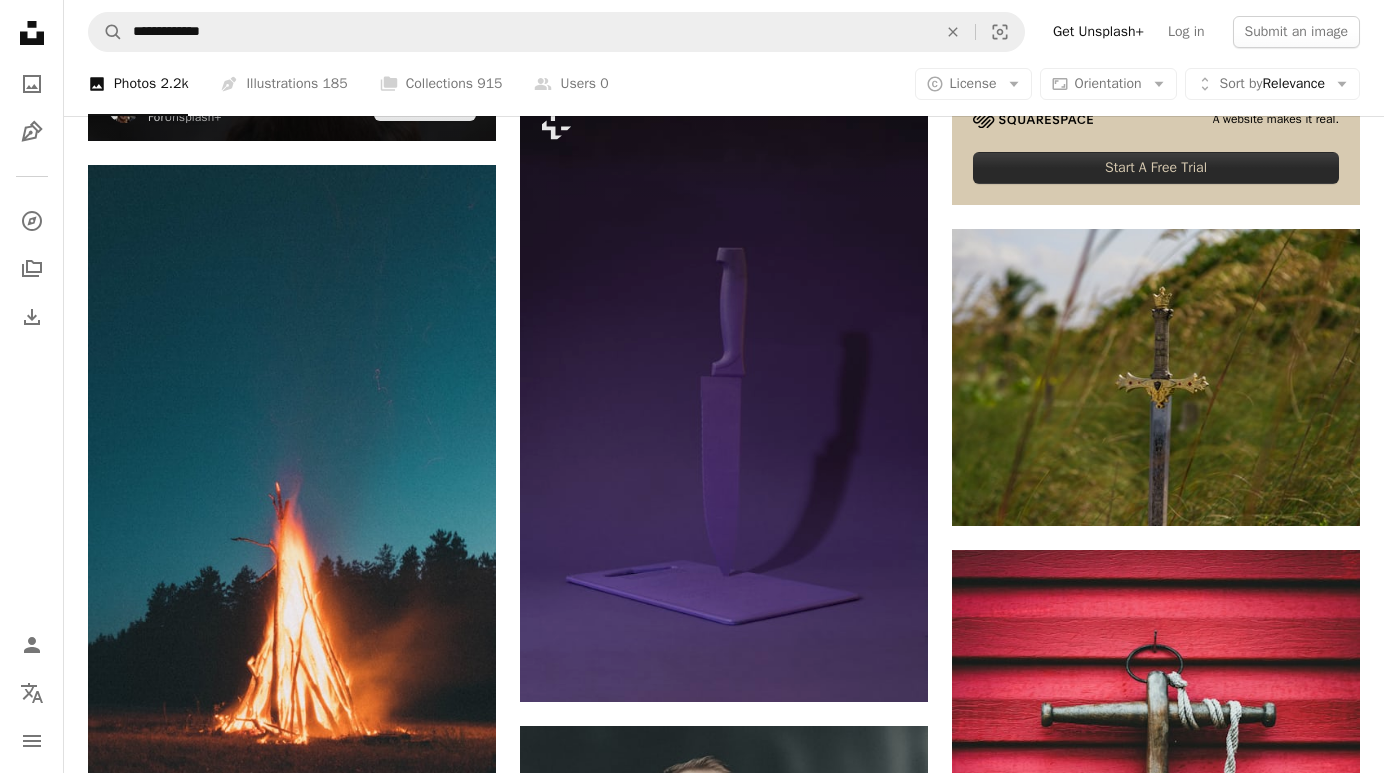 scroll, scrollTop: 496, scrollLeft: 0, axis: vertical 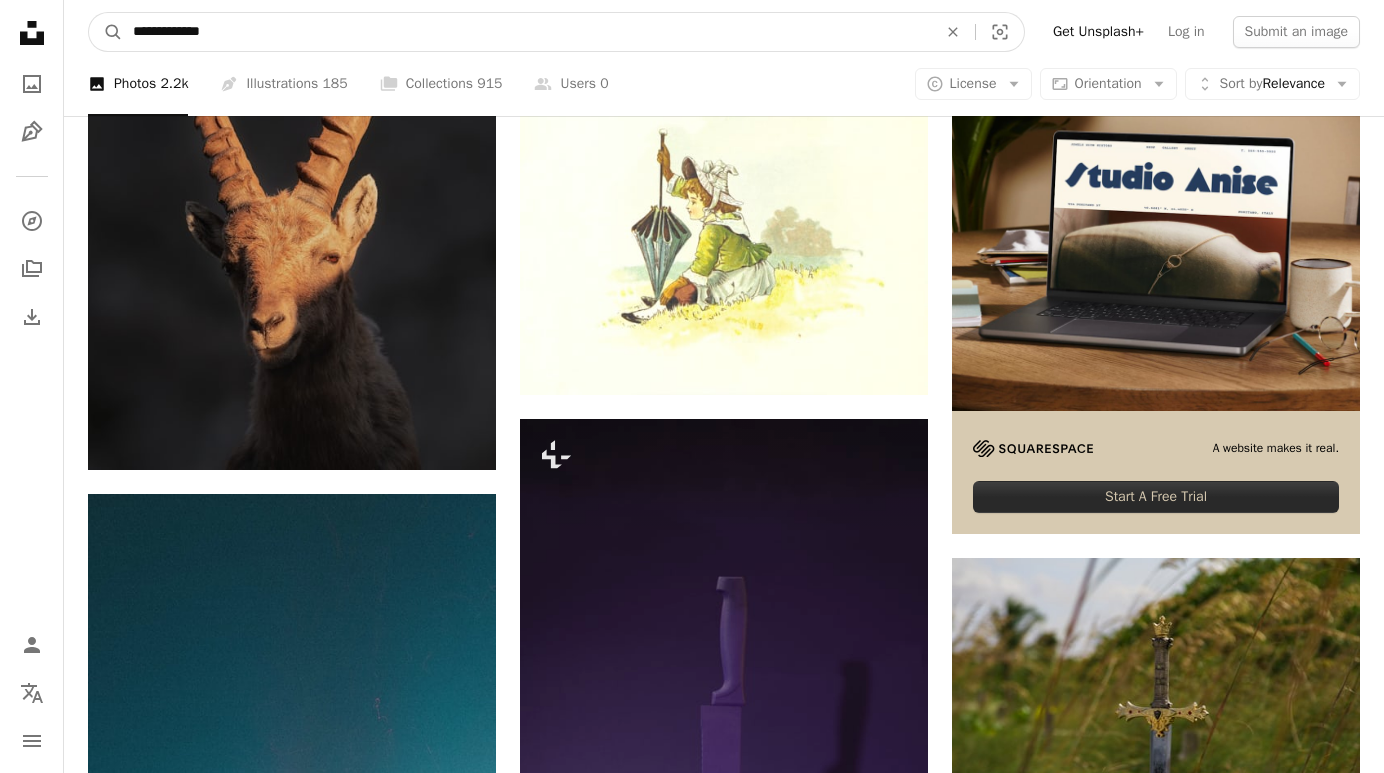 drag, startPoint x: 173, startPoint y: 34, endPoint x: 321, endPoint y: 30, distance: 148.05405 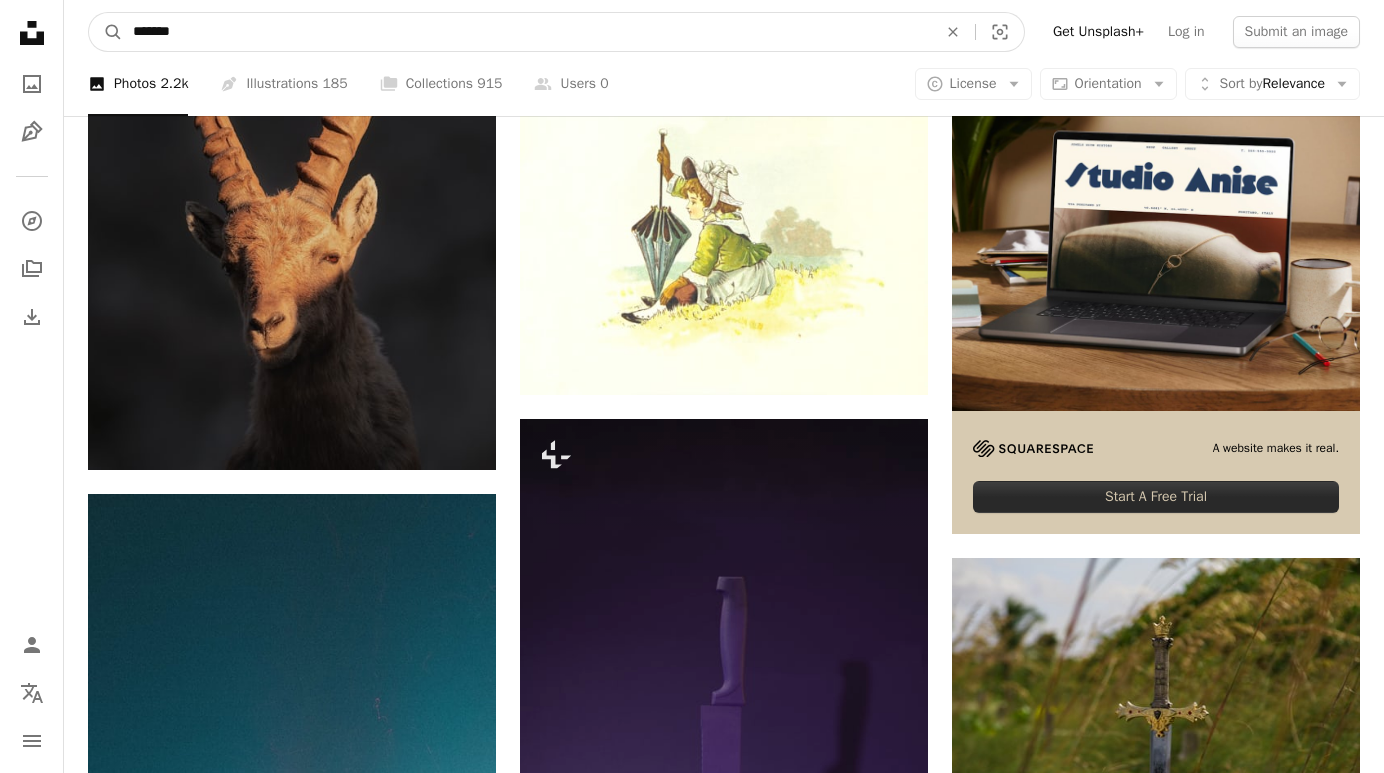 type on "******" 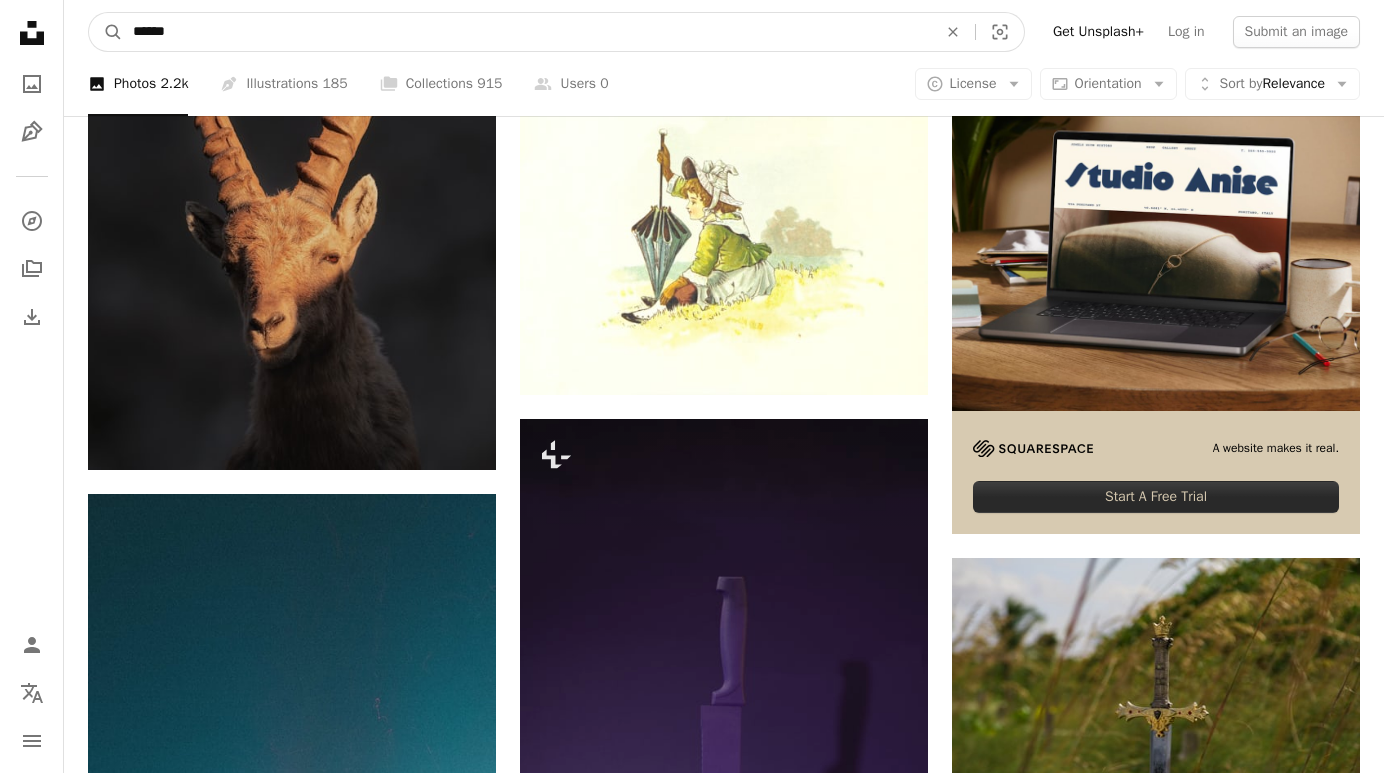 click on "A magnifying glass" at bounding box center [106, 32] 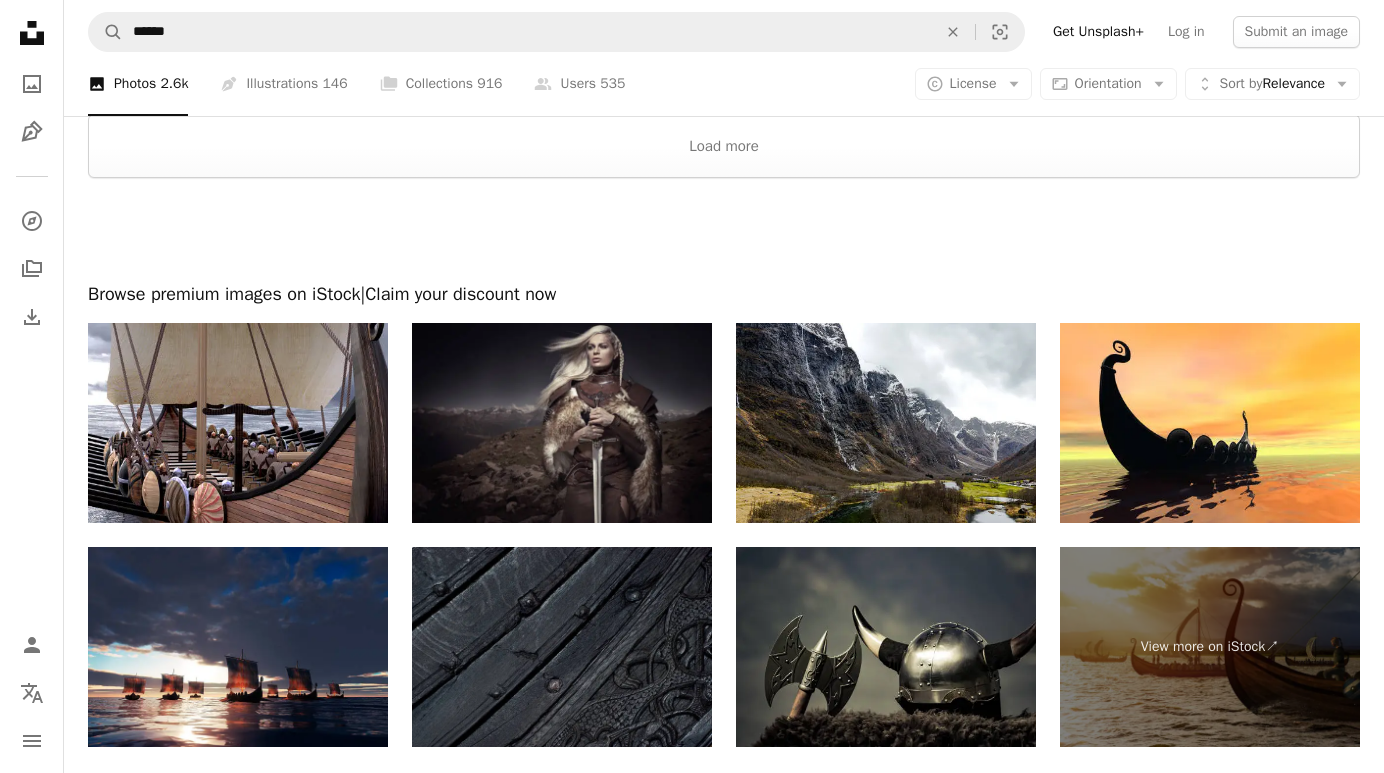scroll, scrollTop: 3966, scrollLeft: 0, axis: vertical 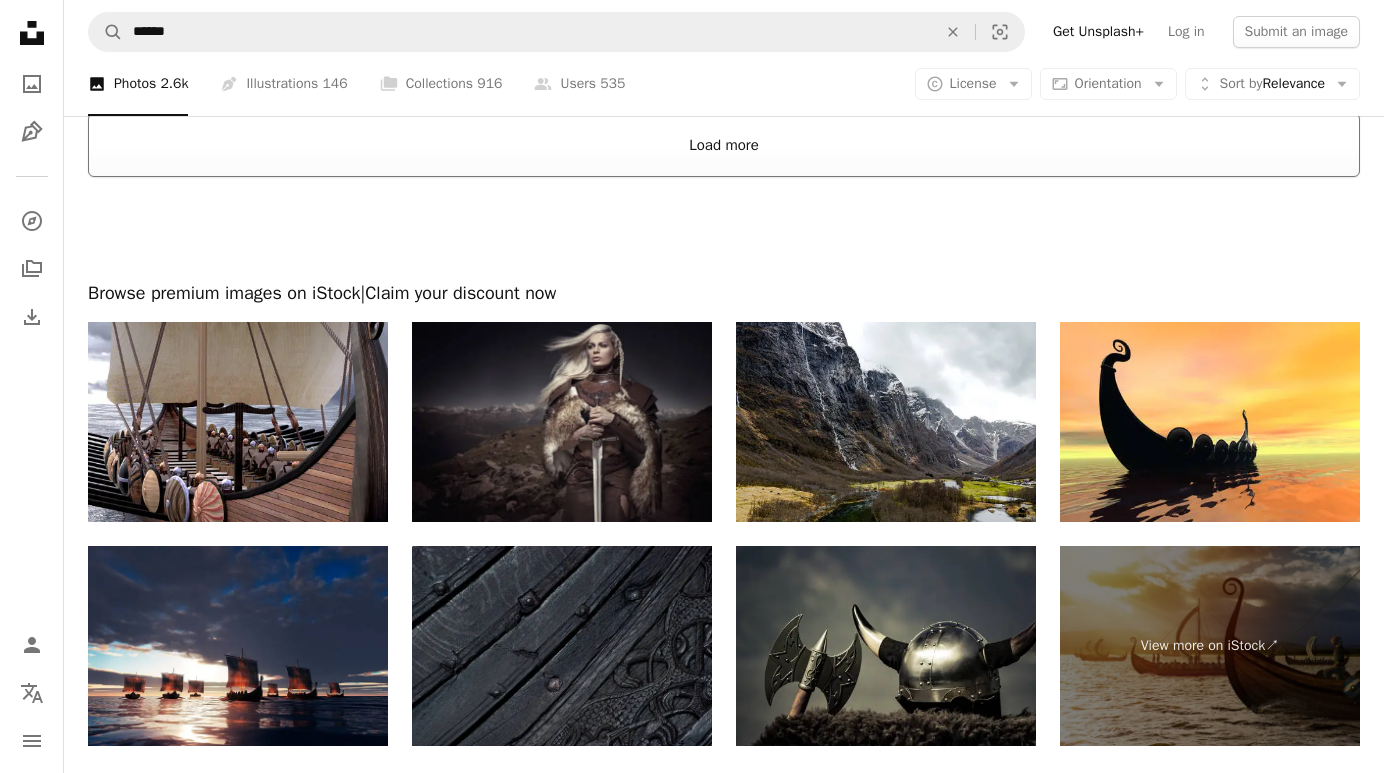 click on "Load more" at bounding box center [724, 145] 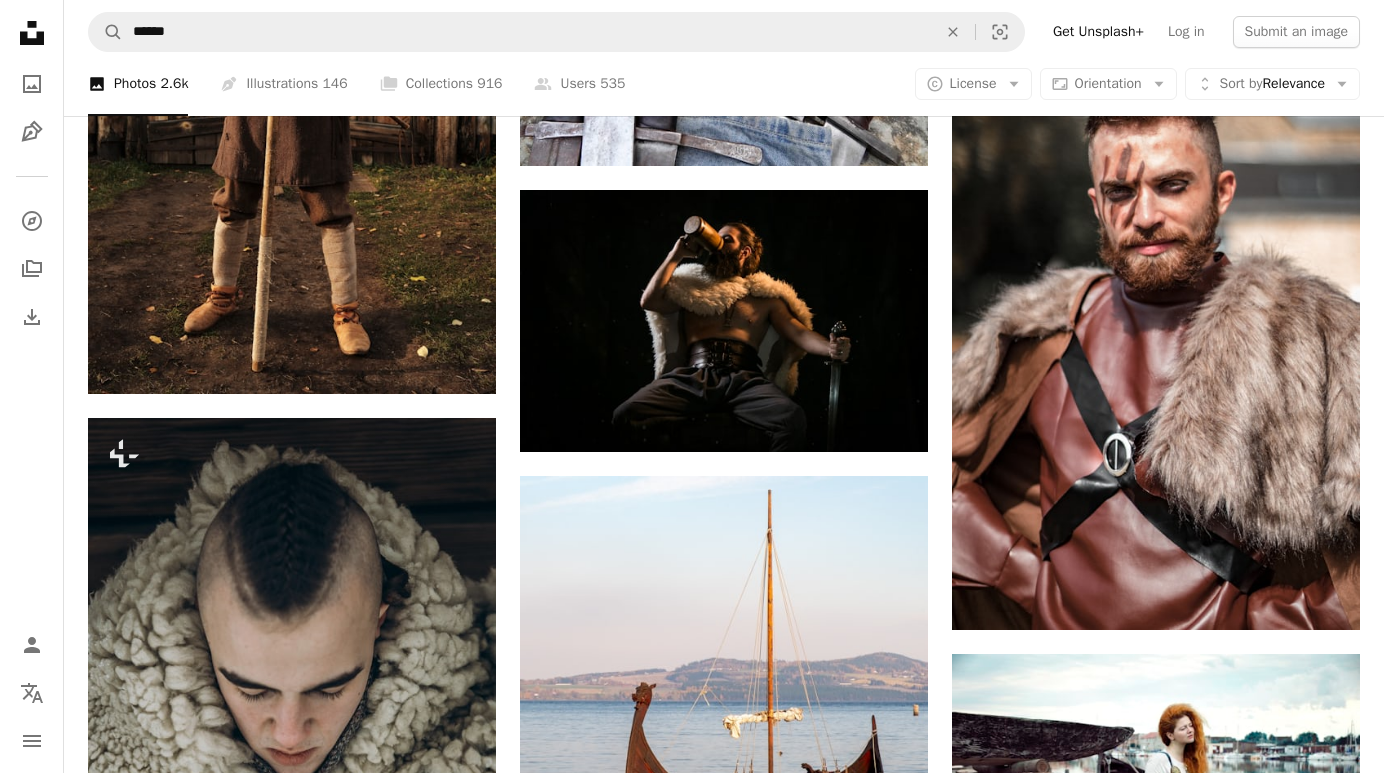 scroll, scrollTop: 2470, scrollLeft: 0, axis: vertical 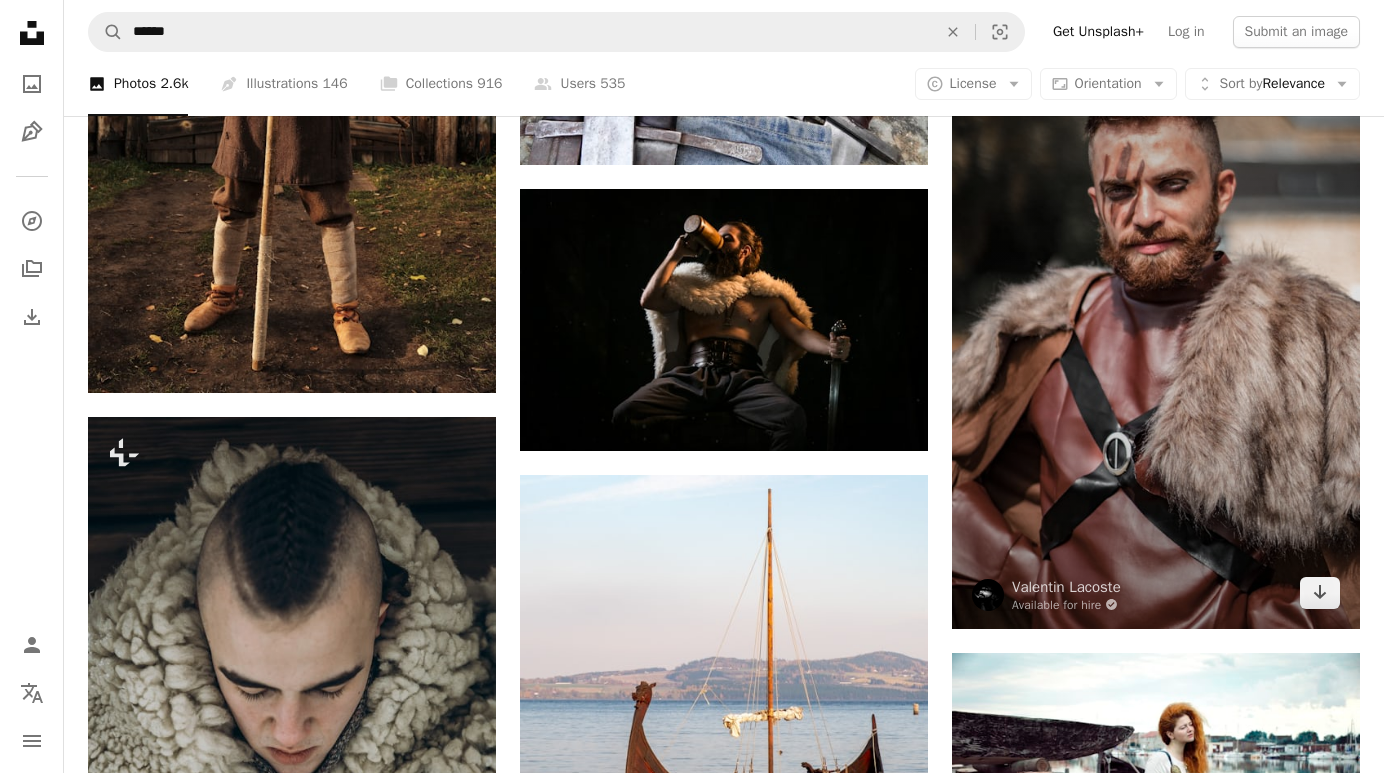 click at bounding box center (1156, 323) 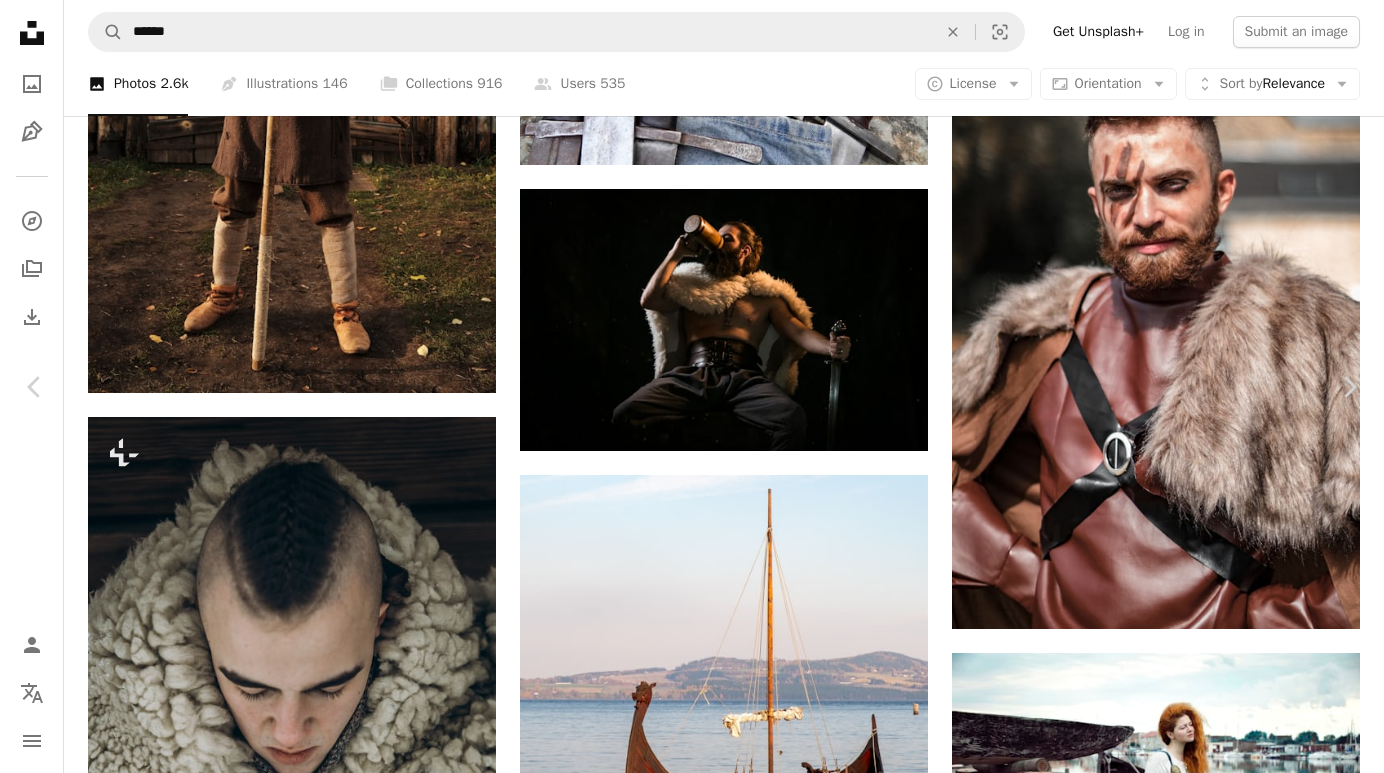 scroll, scrollTop: 3787, scrollLeft: 0, axis: vertical 